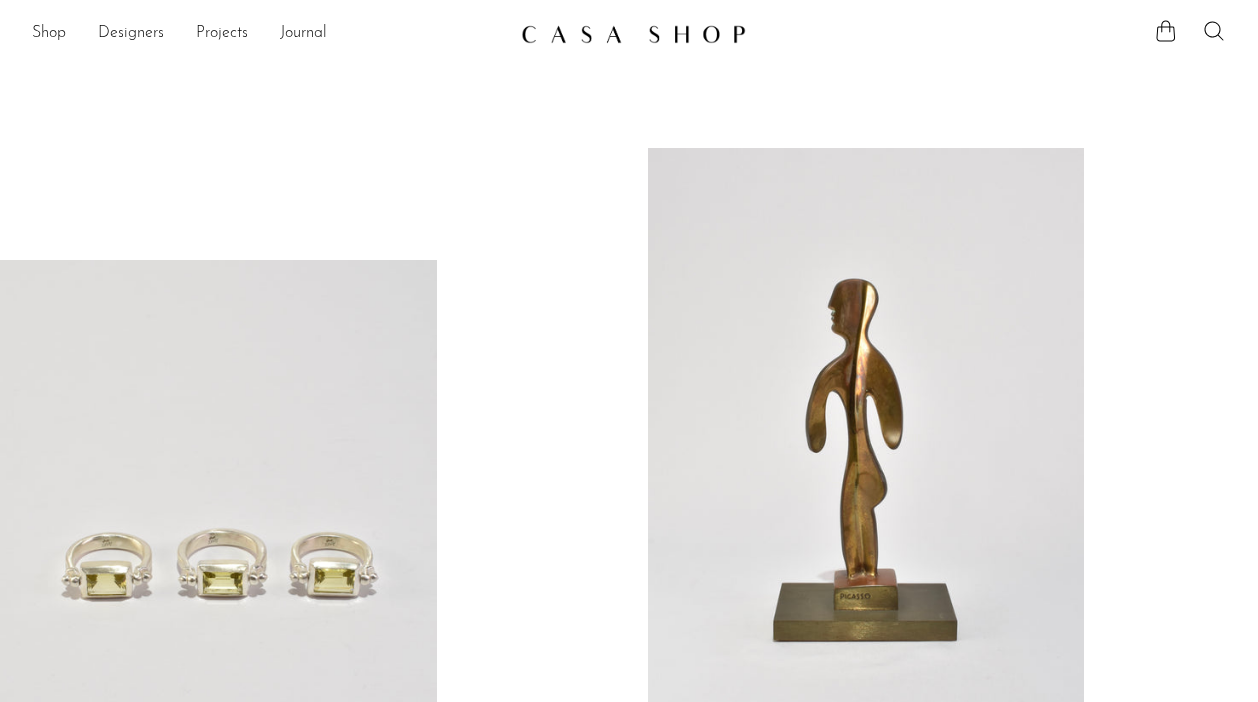 scroll, scrollTop: 0, scrollLeft: 0, axis: both 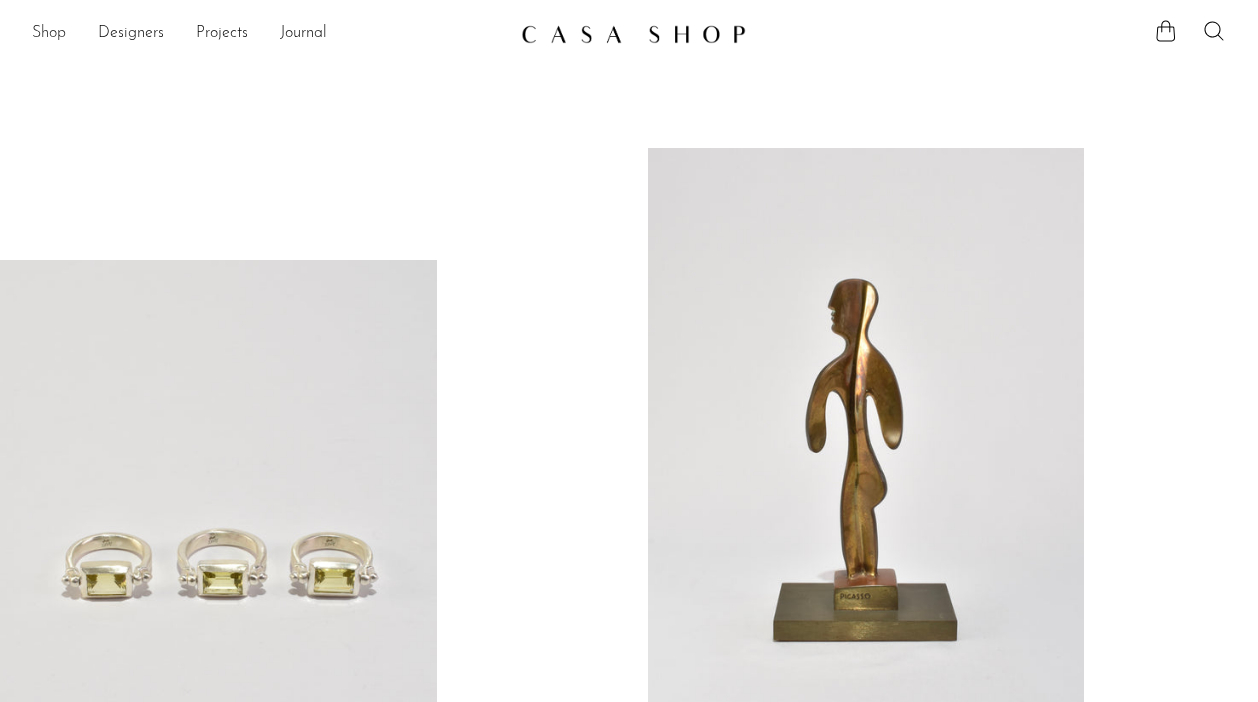 click on "Shop" at bounding box center (49, 34) 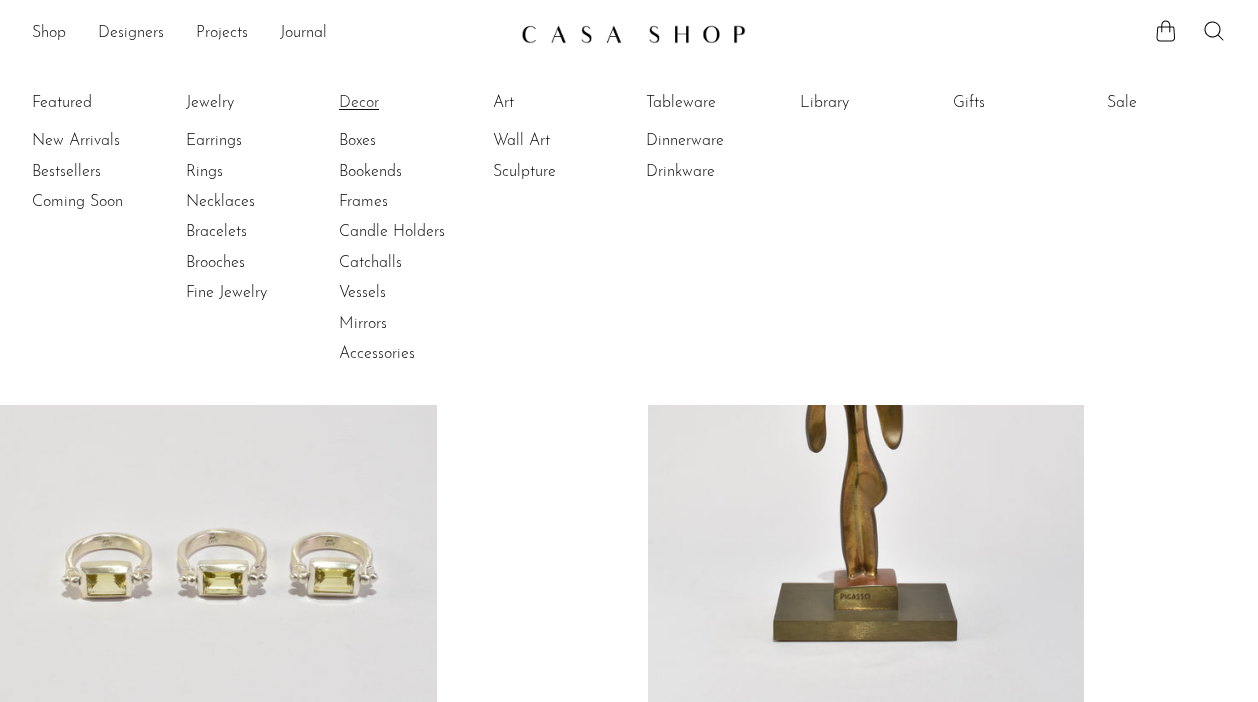 click on "Decor" at bounding box center [414, 103] 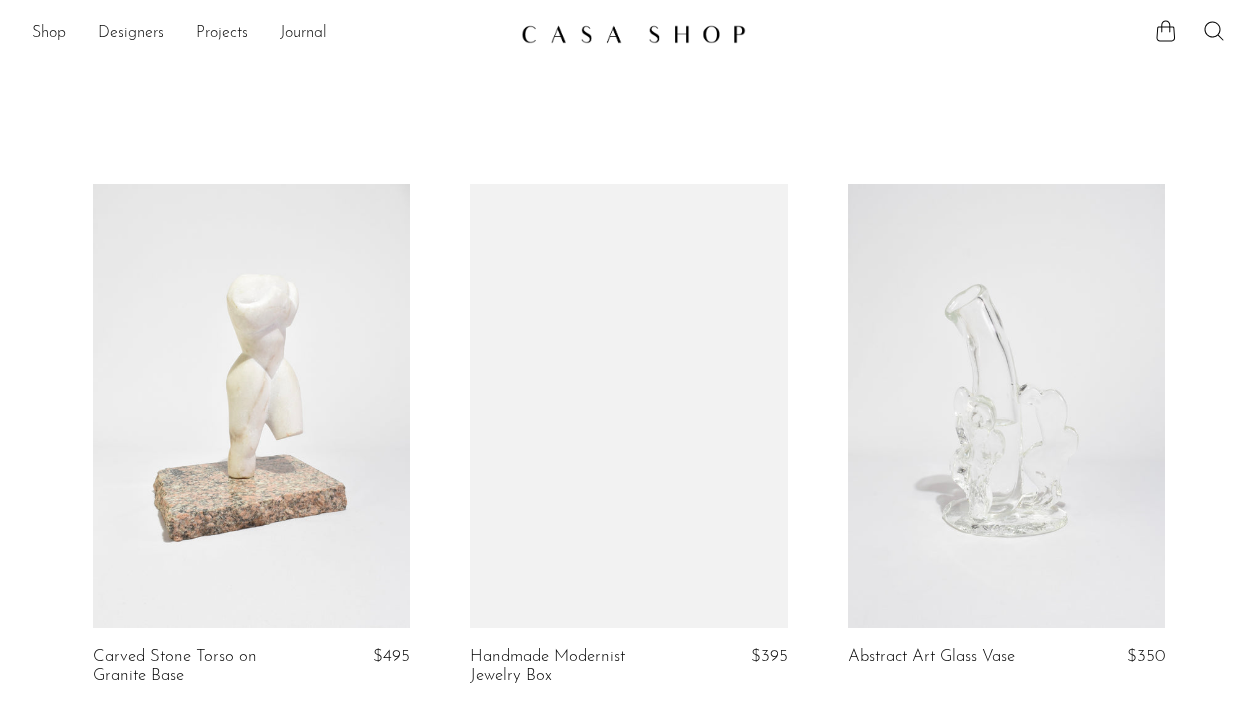 scroll, scrollTop: 0, scrollLeft: 0, axis: both 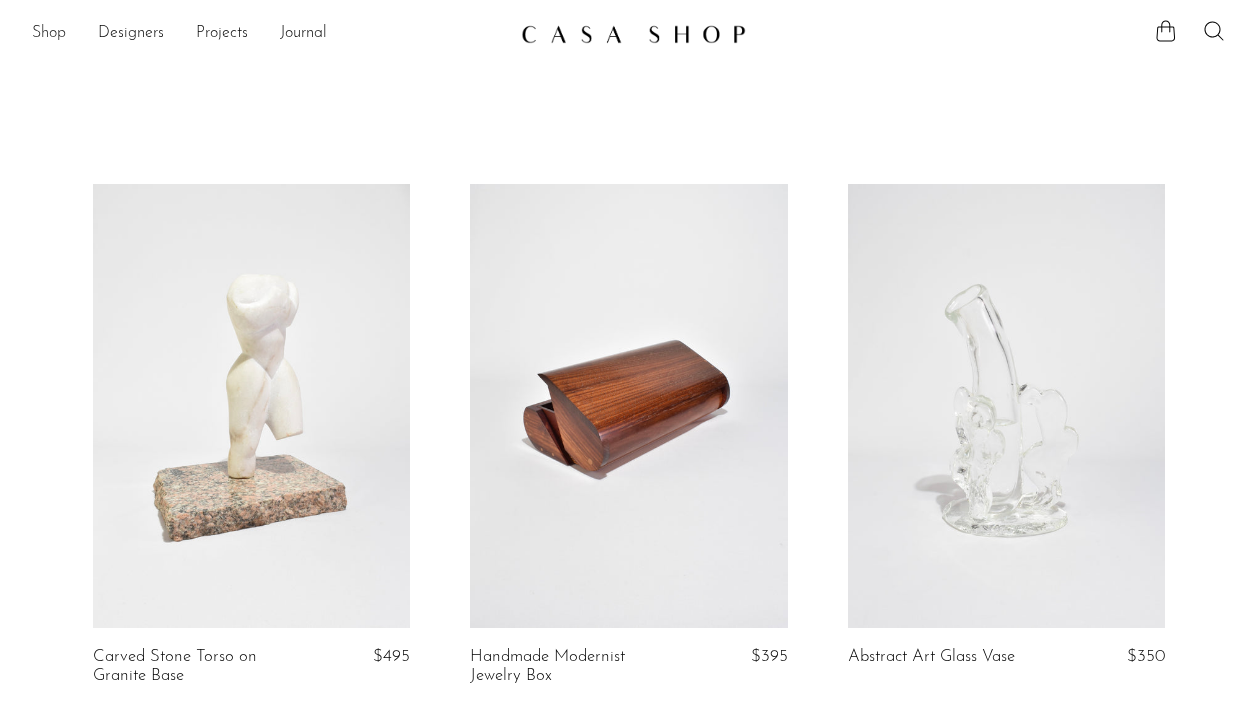 click on "Shop" at bounding box center (49, 34) 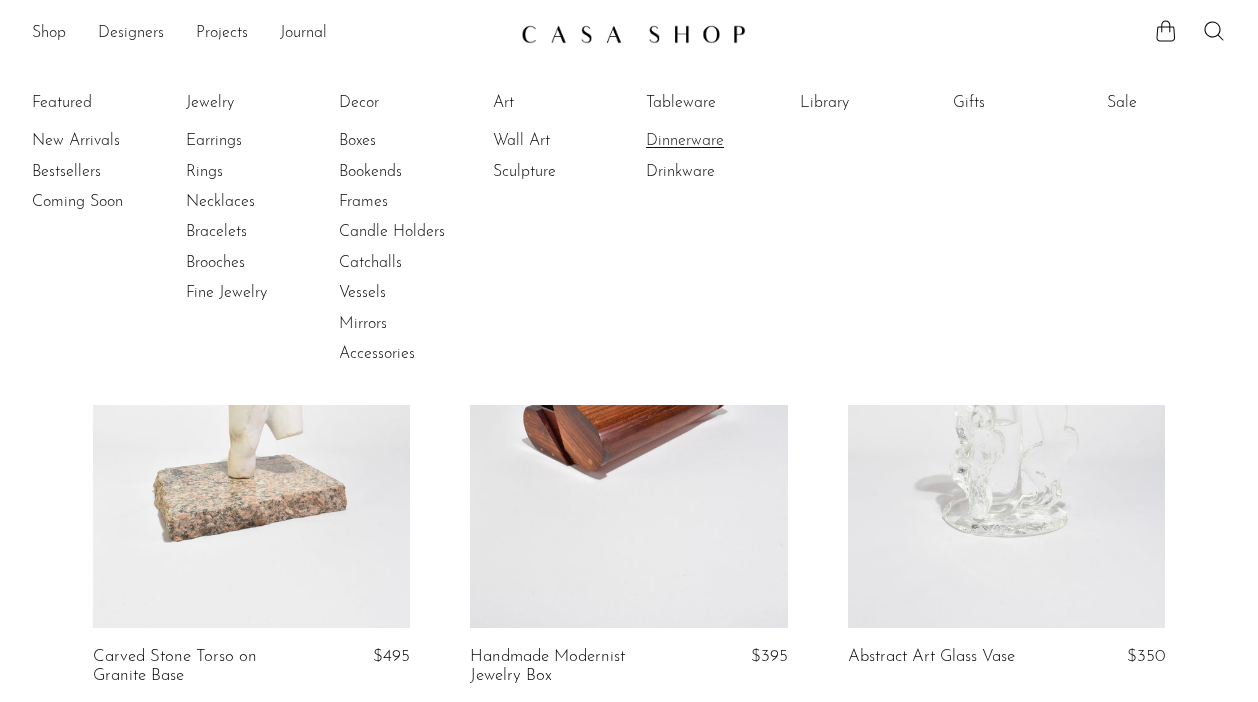 click on "Dinnerware" at bounding box center [721, 141] 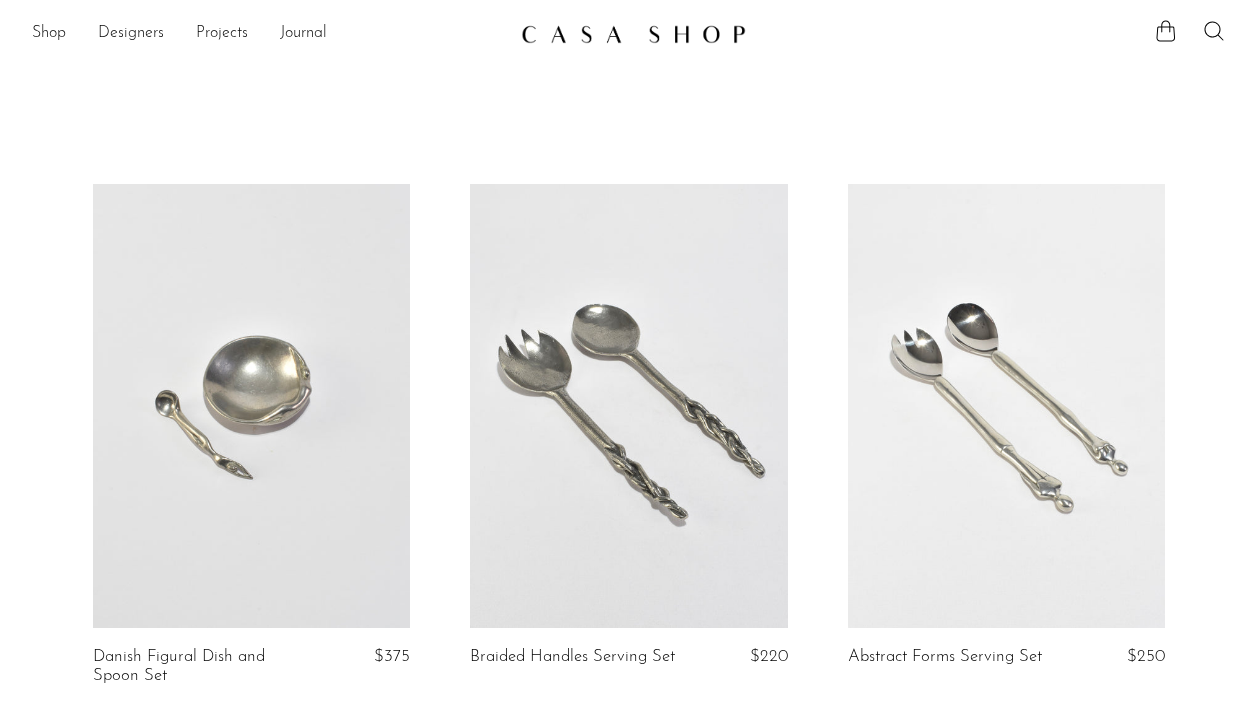scroll, scrollTop: 0, scrollLeft: 0, axis: both 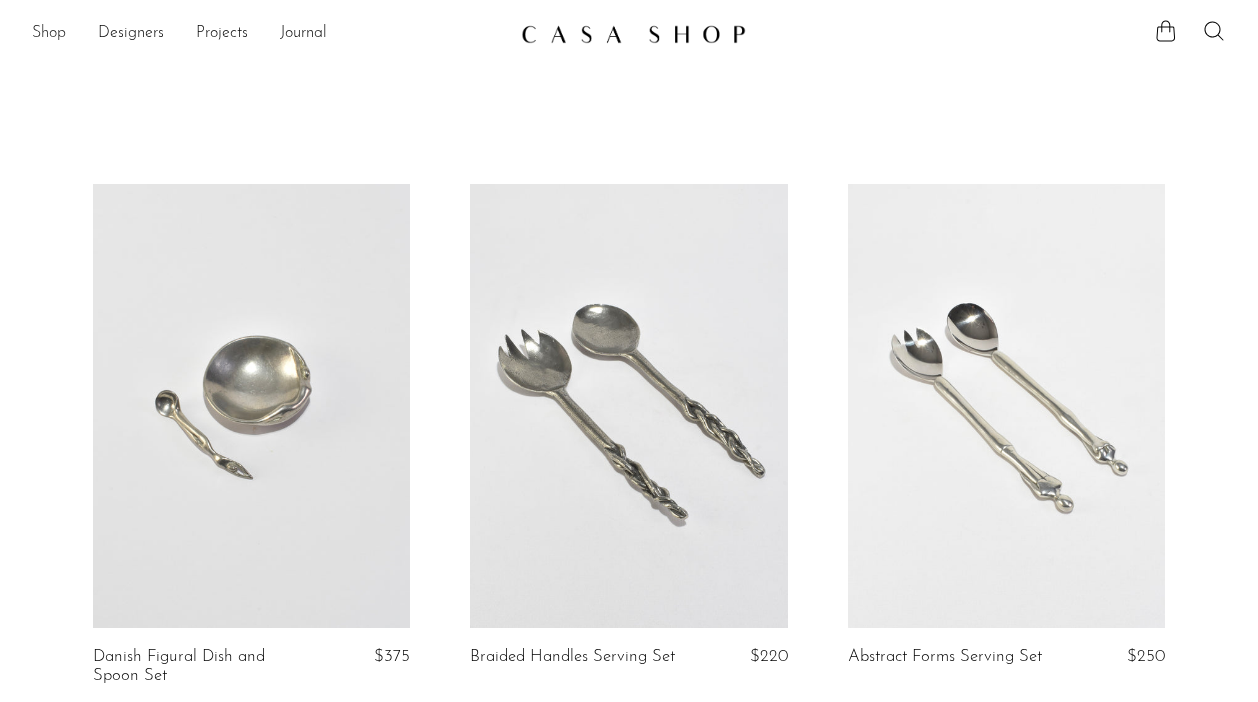 click on "Shop" at bounding box center [49, 34] 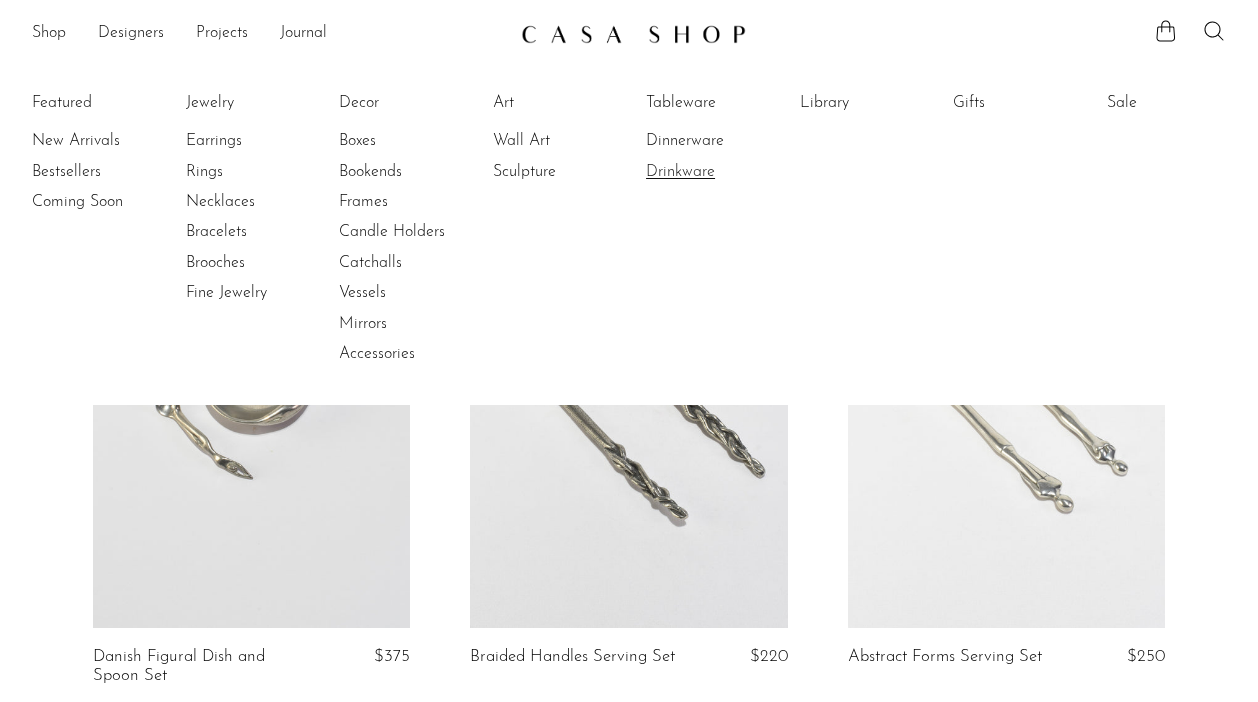 click on "Drinkware" at bounding box center [721, 172] 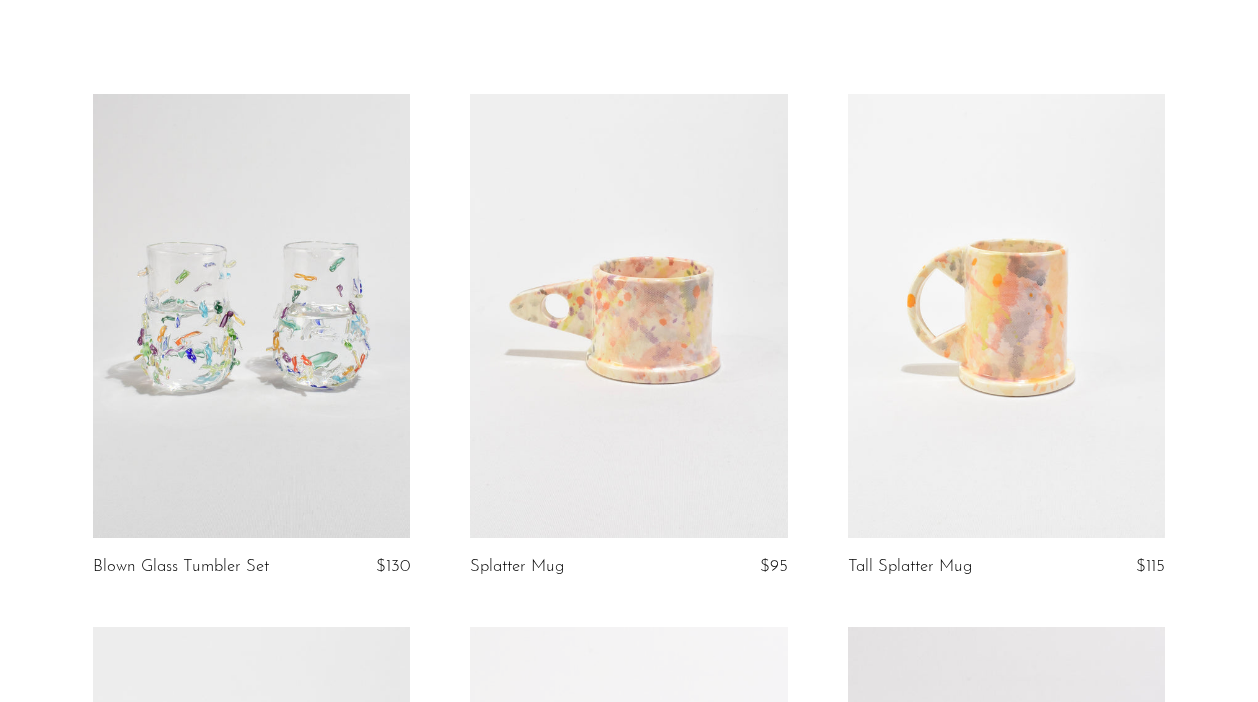 scroll, scrollTop: 0, scrollLeft: 0, axis: both 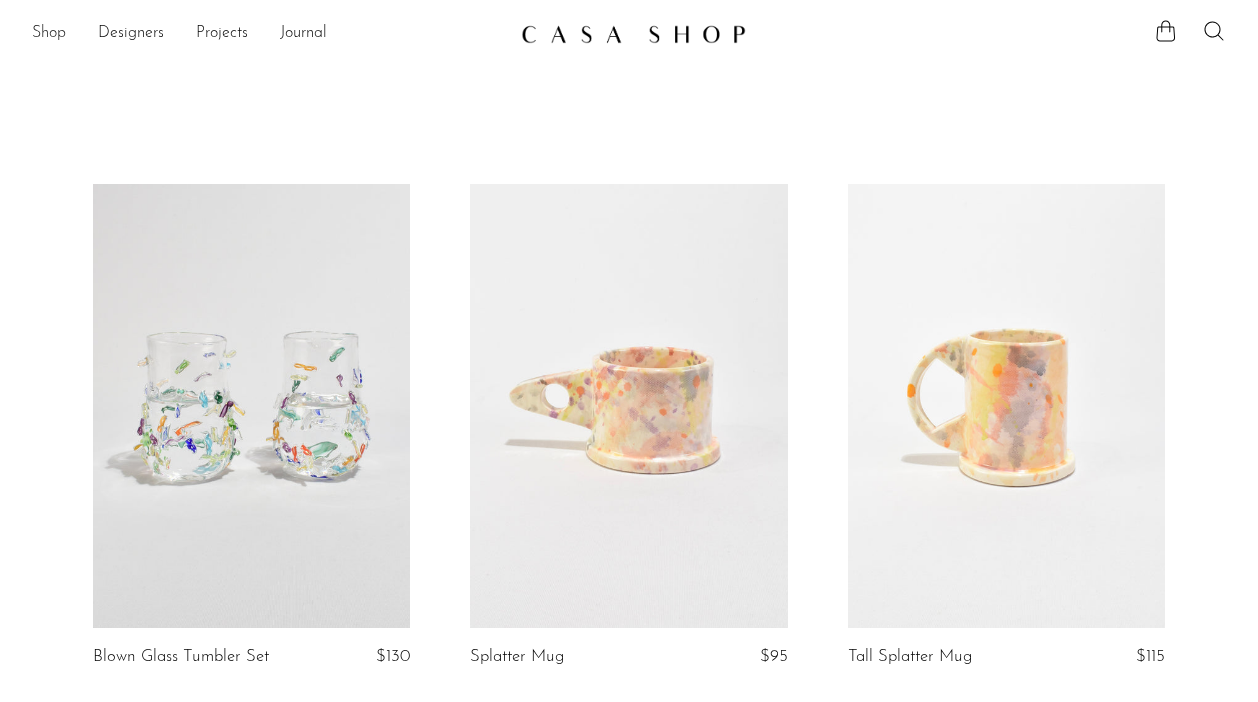 click on "Shop" at bounding box center (49, 34) 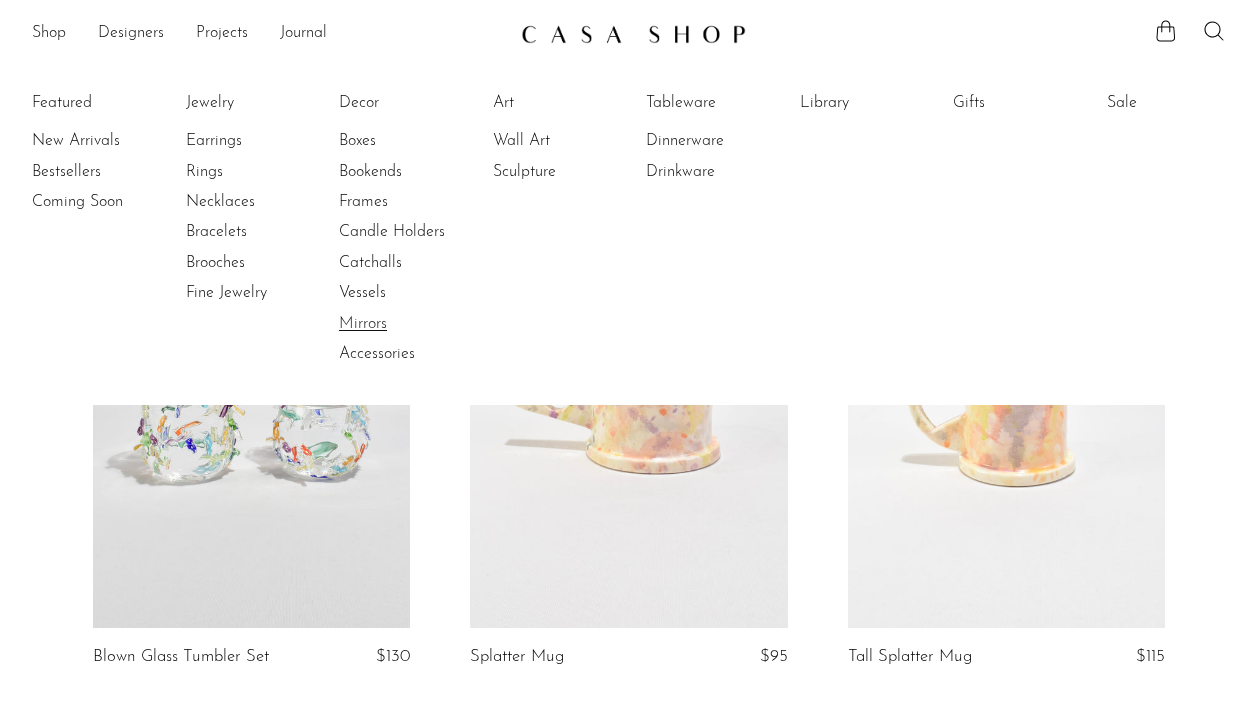click on "Mirrors" at bounding box center (414, 324) 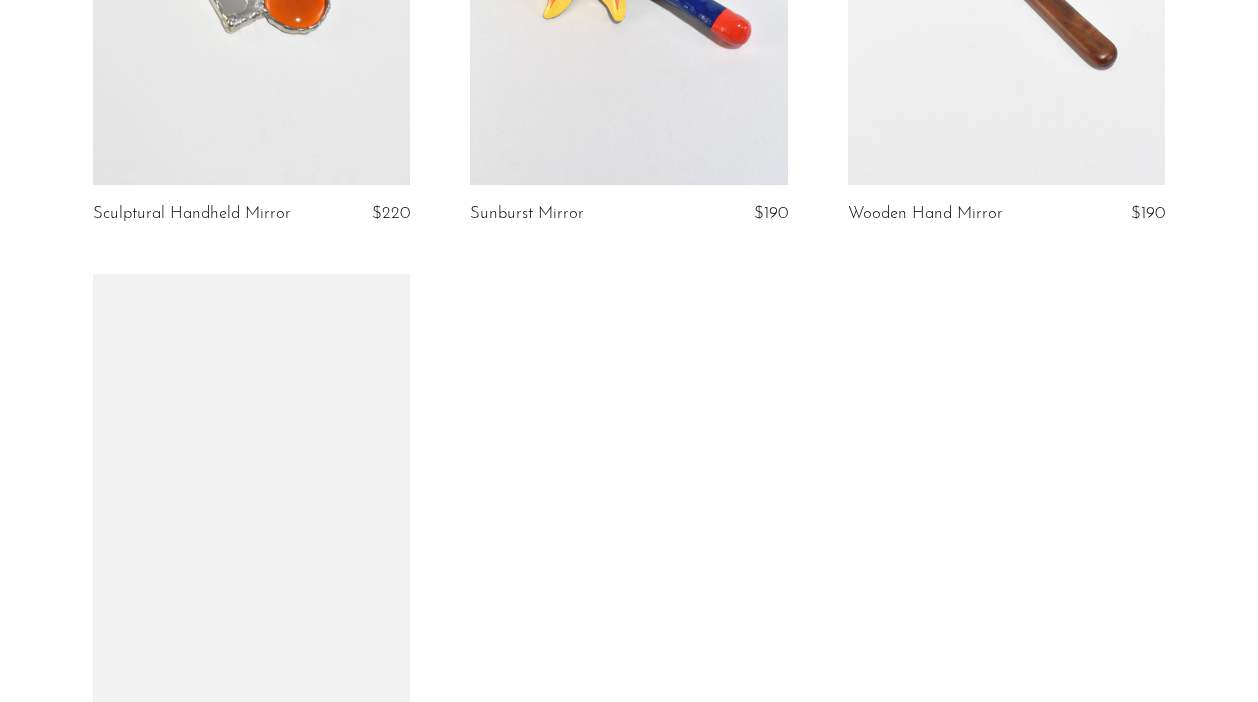scroll, scrollTop: 0, scrollLeft: 0, axis: both 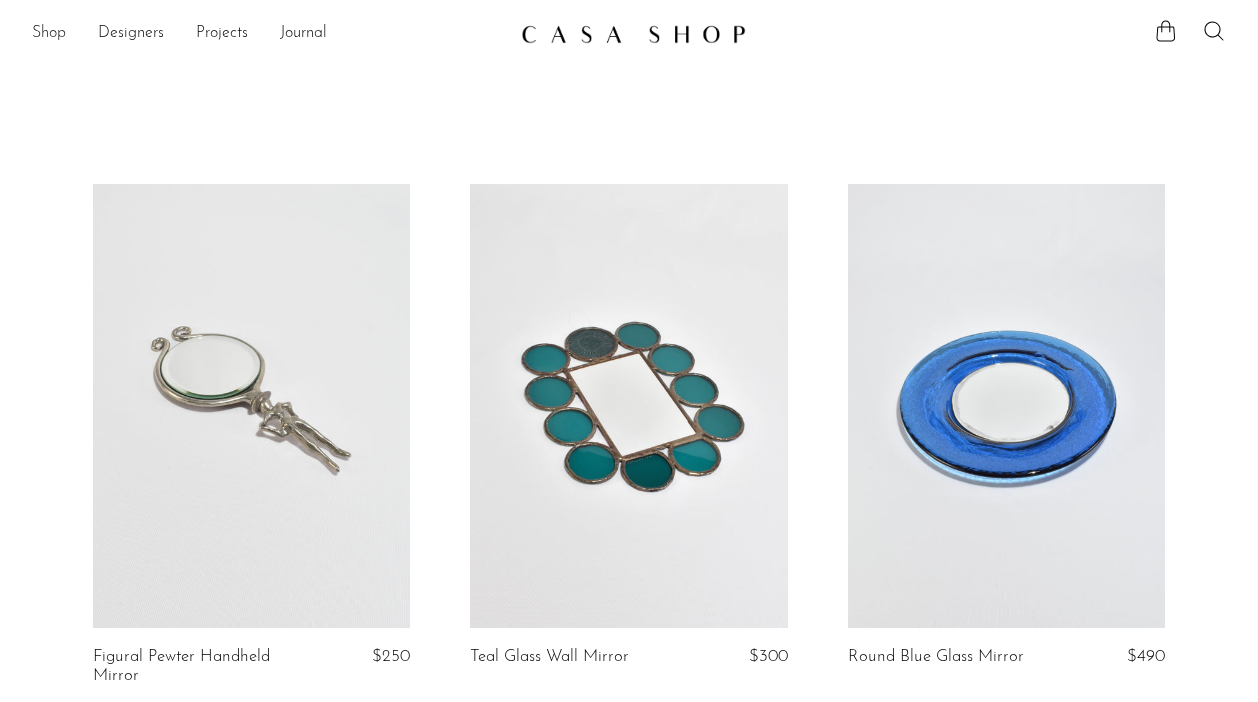 click on "Shop" at bounding box center [49, 34] 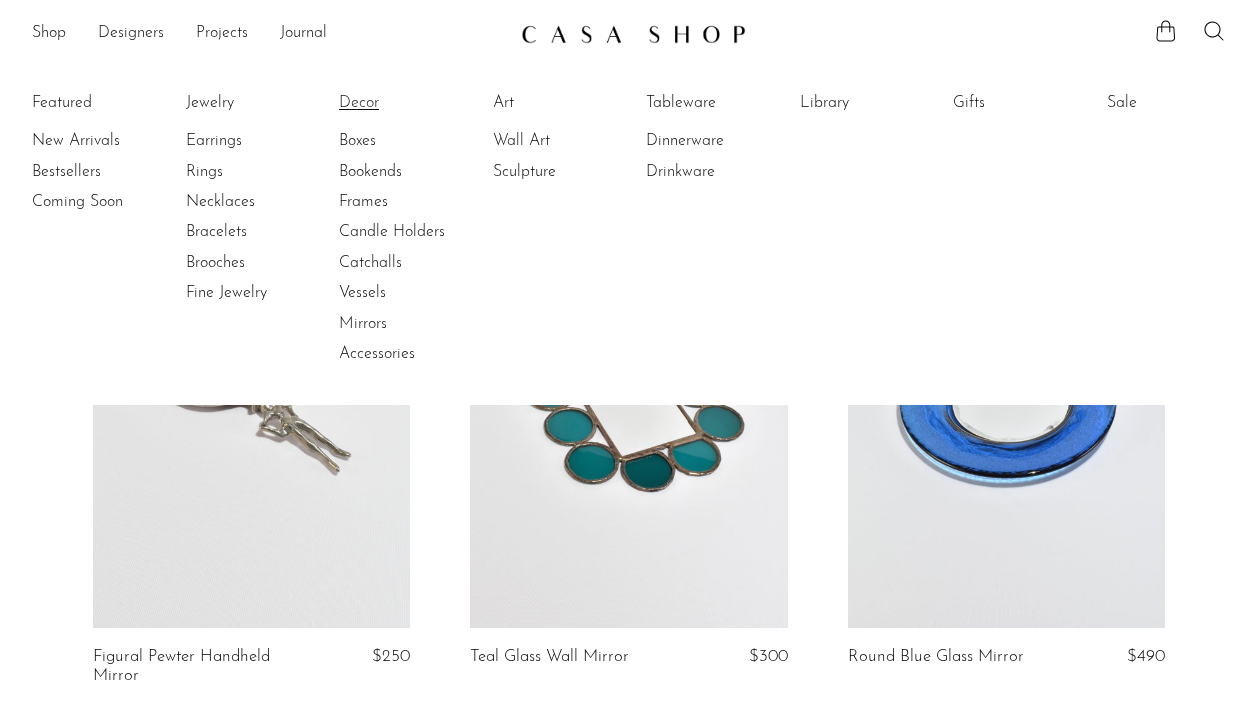 click on "Decor" at bounding box center (414, 103) 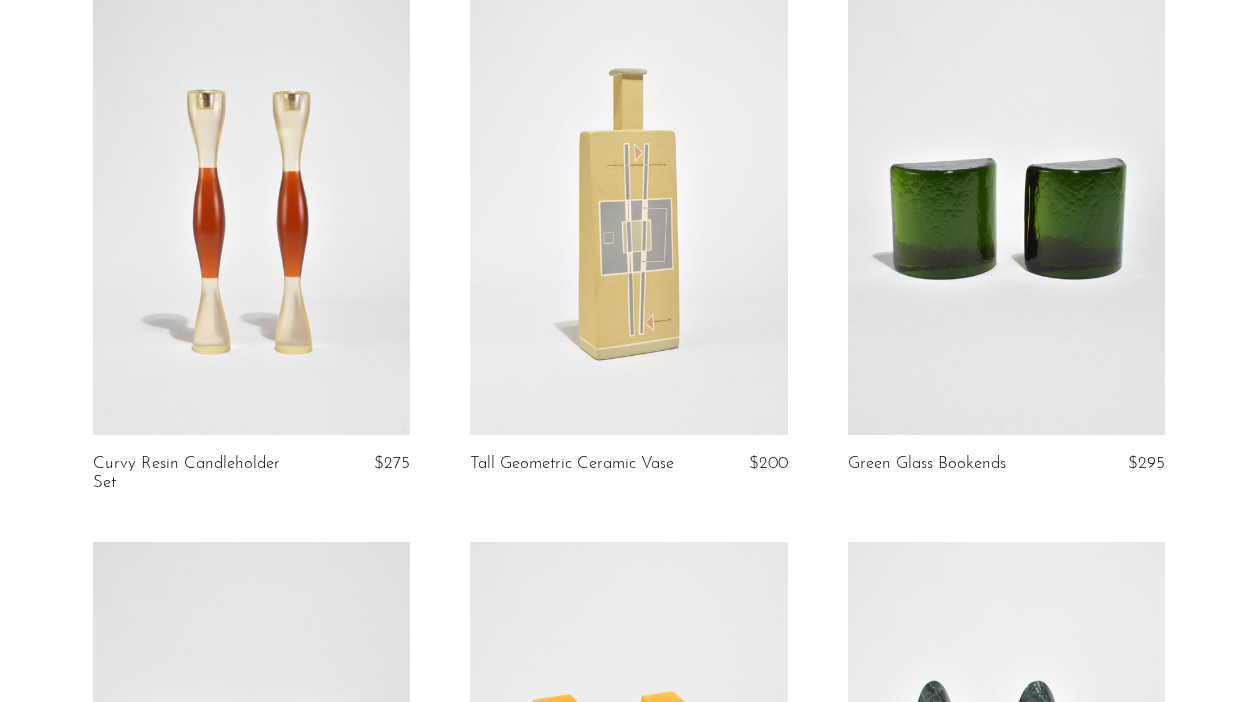scroll, scrollTop: 0, scrollLeft: 0, axis: both 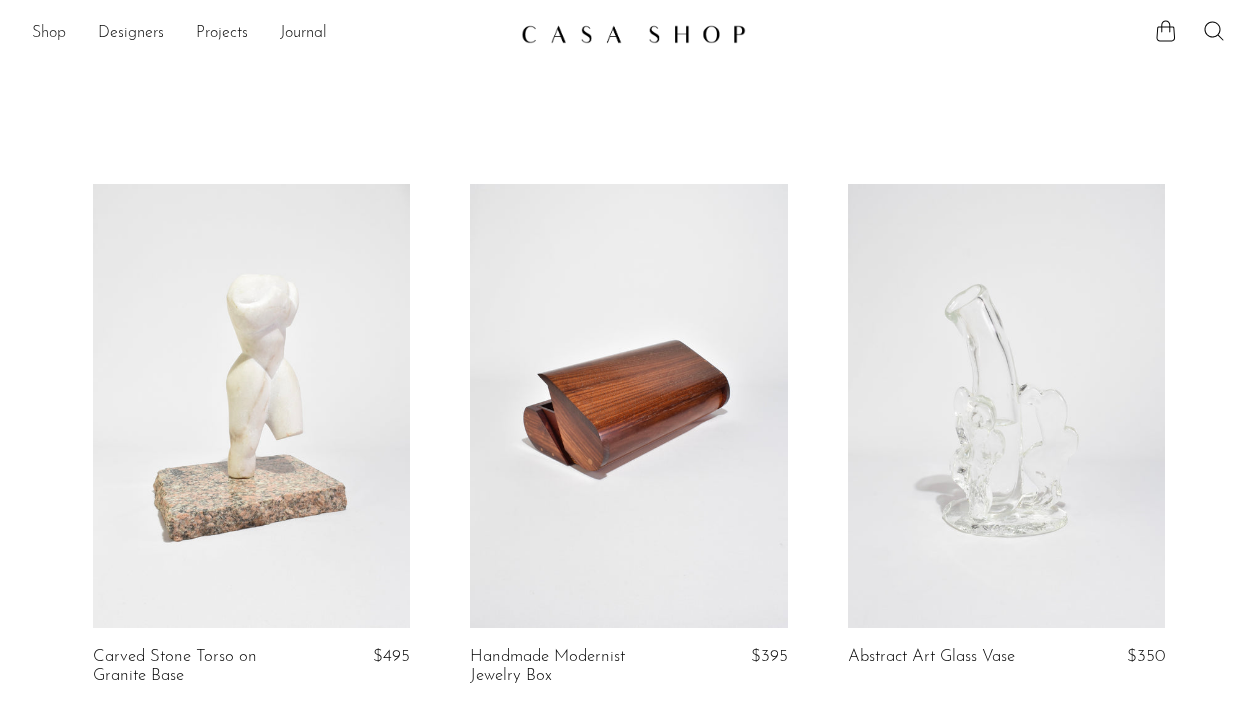 click on "Shop" at bounding box center (49, 34) 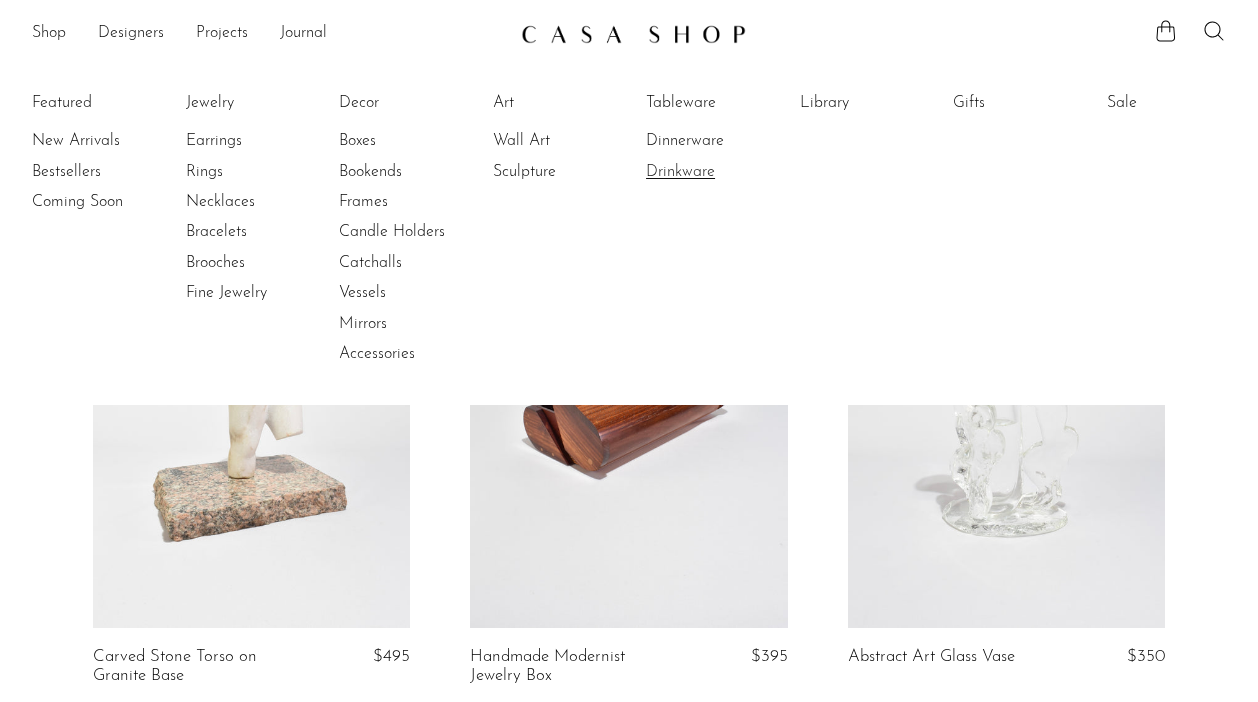 click on "Drinkware" at bounding box center (721, 172) 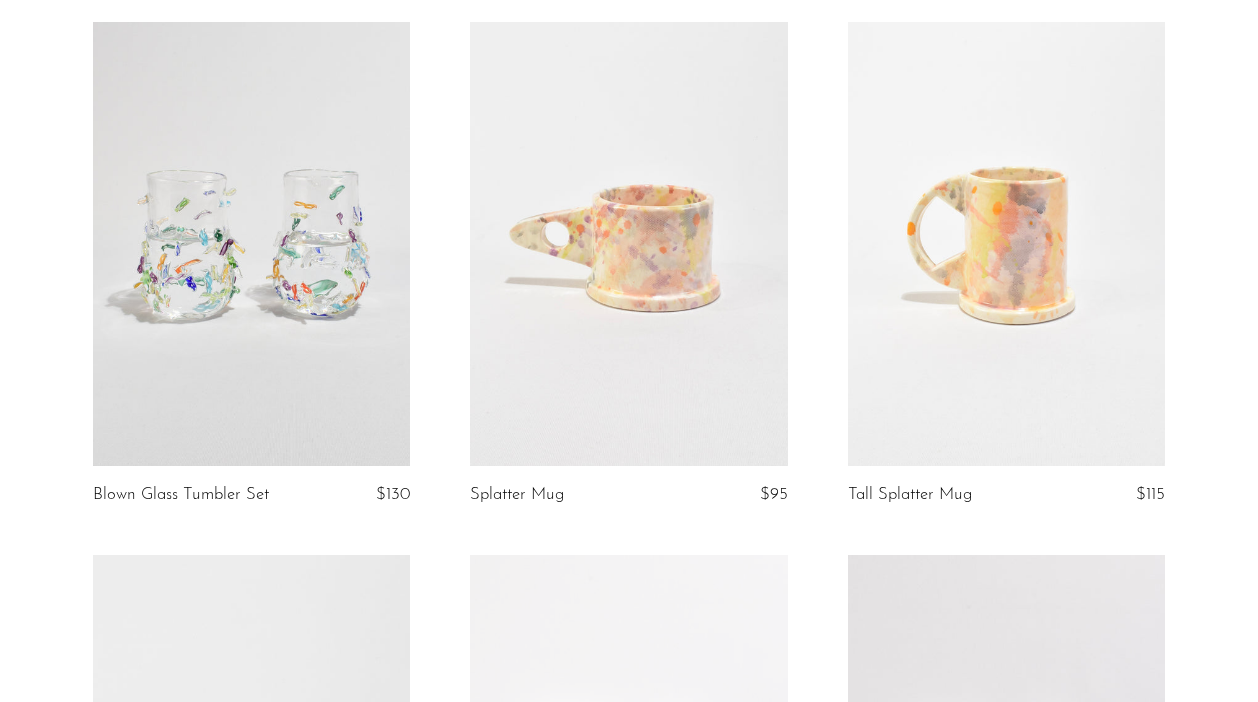scroll, scrollTop: 0, scrollLeft: 0, axis: both 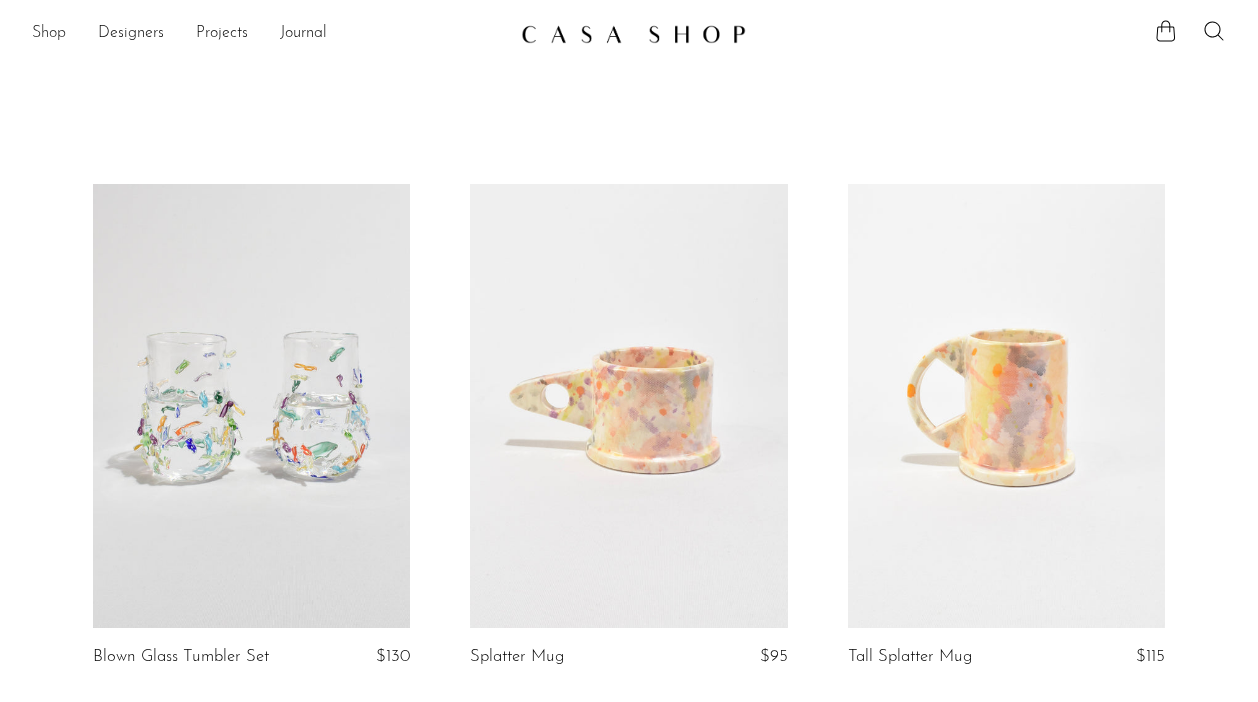 click on "Shop" at bounding box center [49, 34] 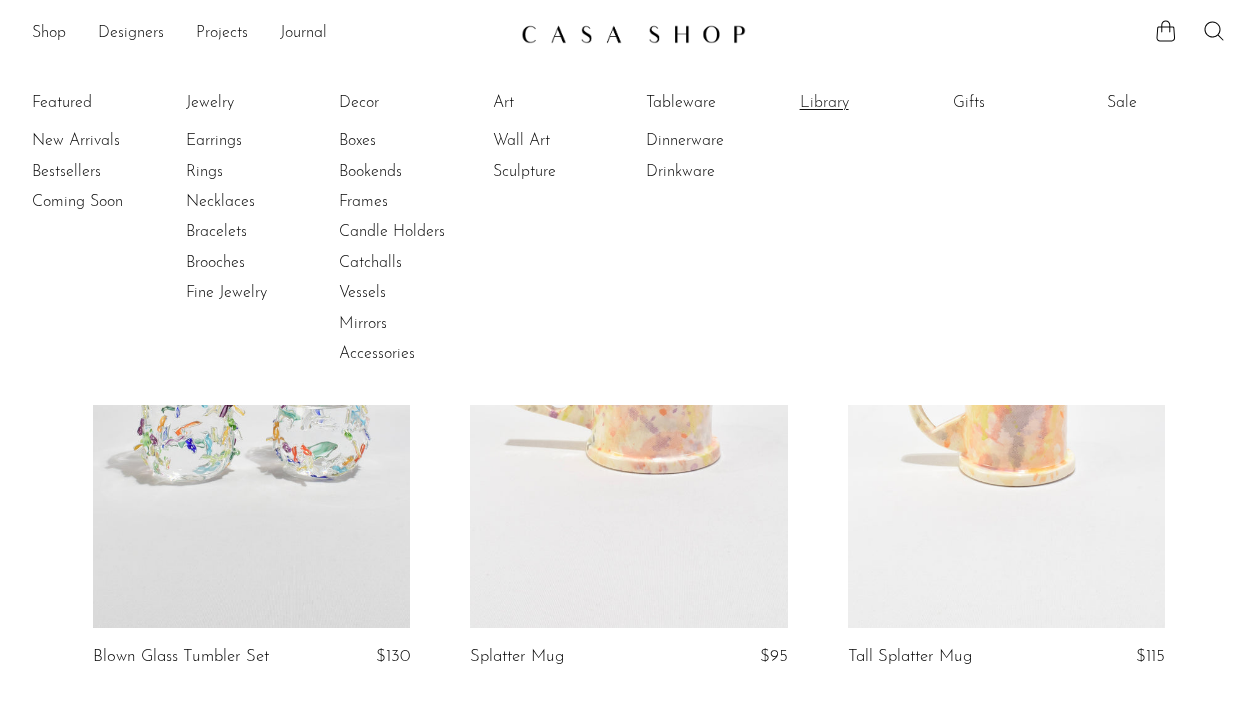 click on "Library" at bounding box center [875, 103] 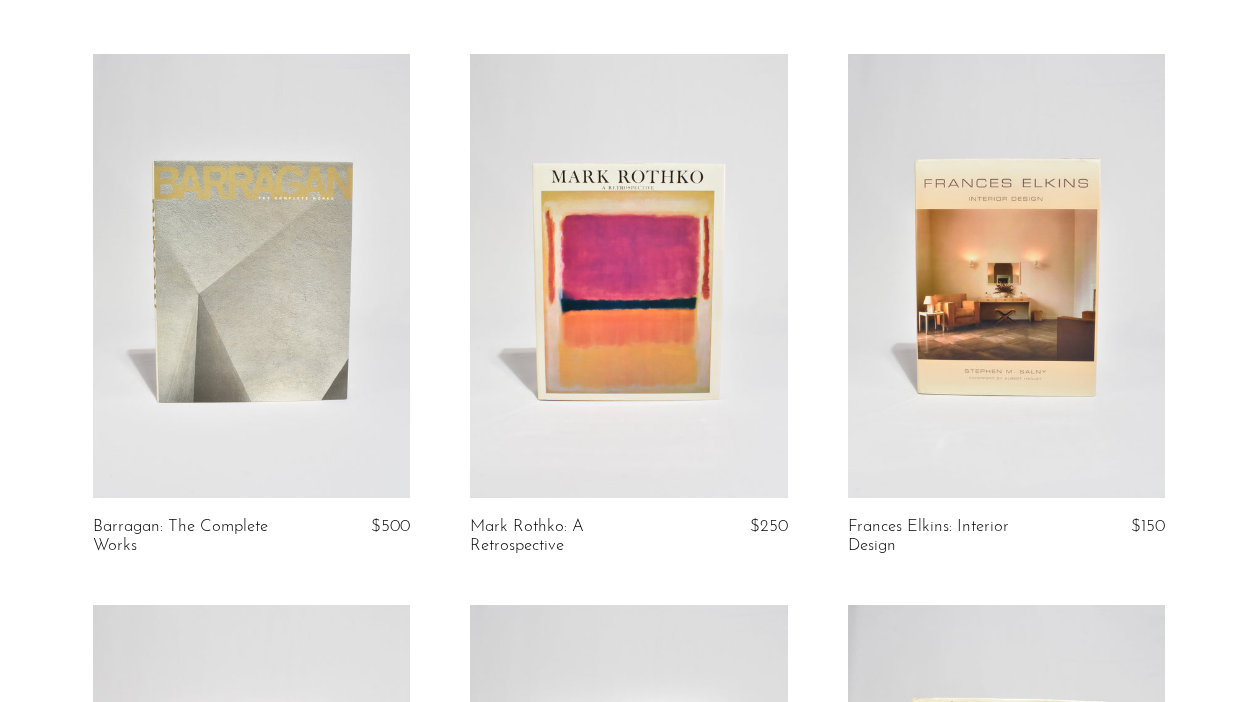 scroll, scrollTop: 0, scrollLeft: 0, axis: both 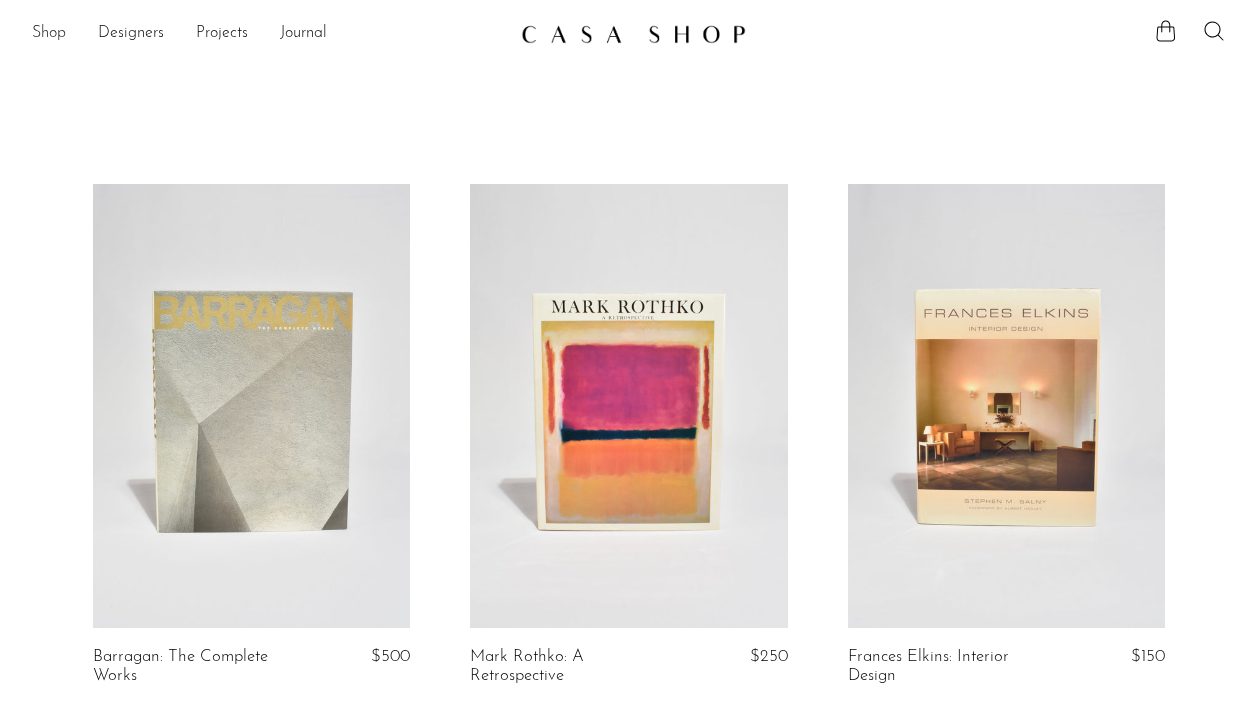 click on "Shop" at bounding box center (49, 34) 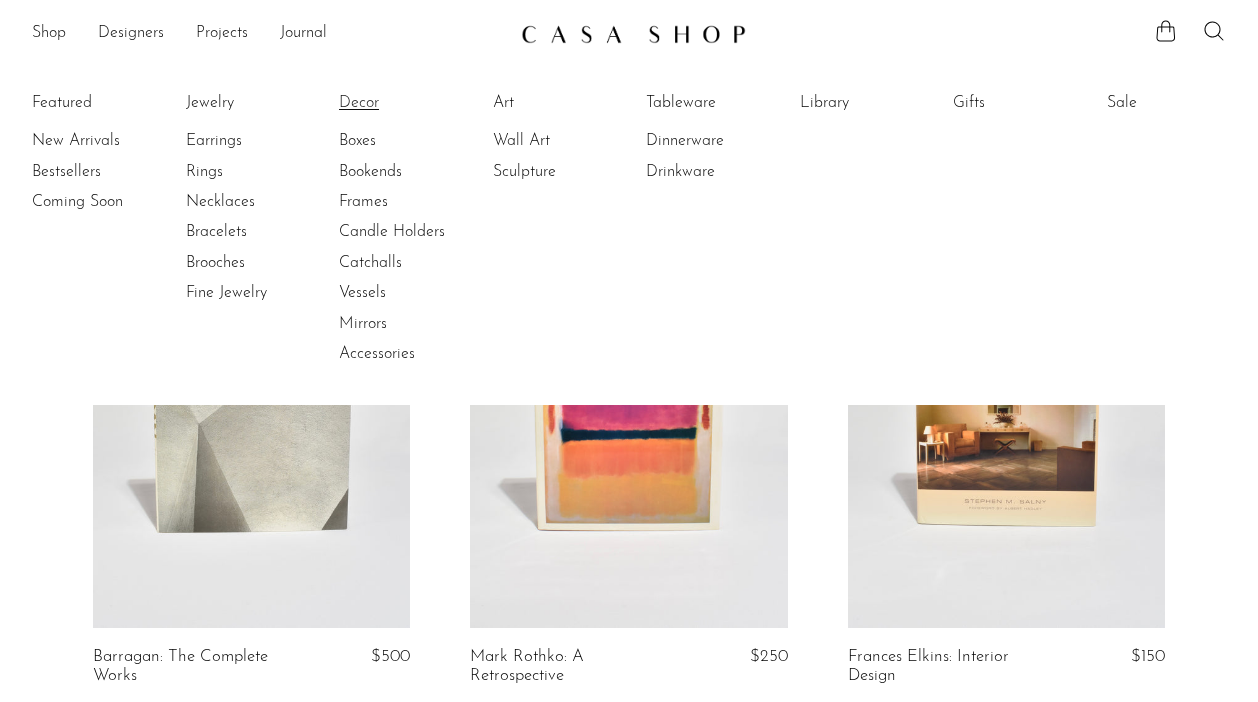 click on "Decor" at bounding box center (414, 103) 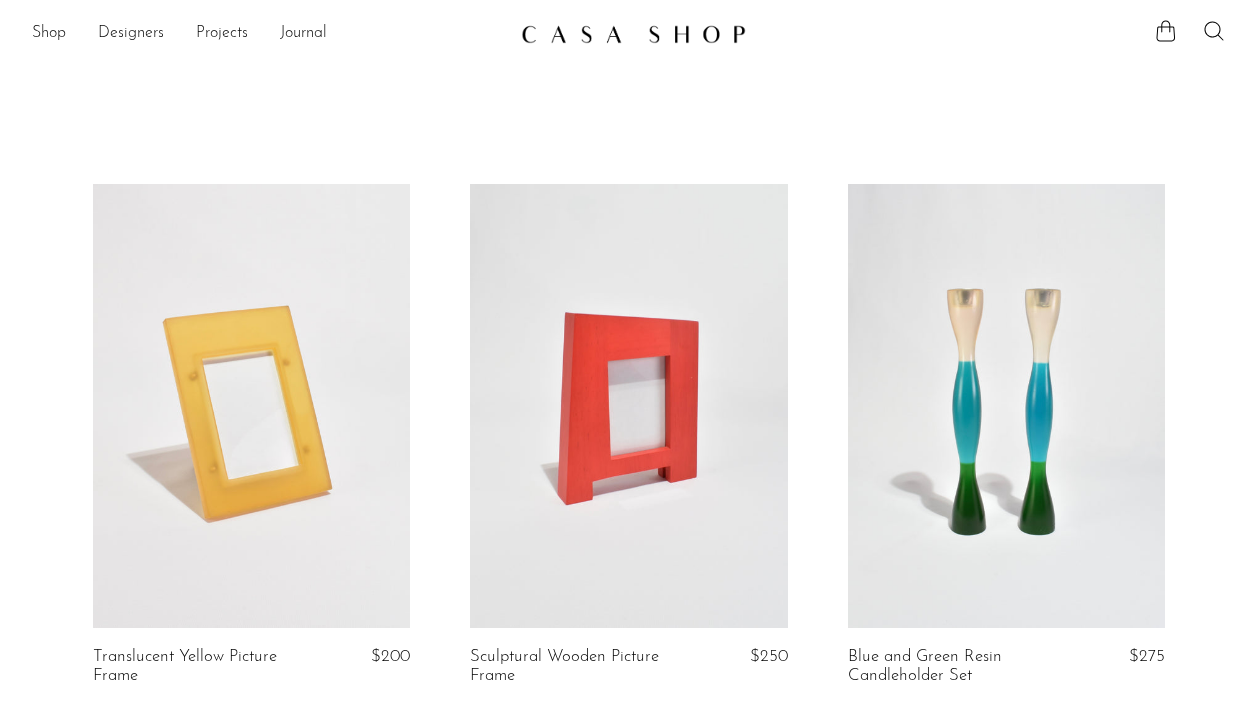scroll, scrollTop: 0, scrollLeft: 0, axis: both 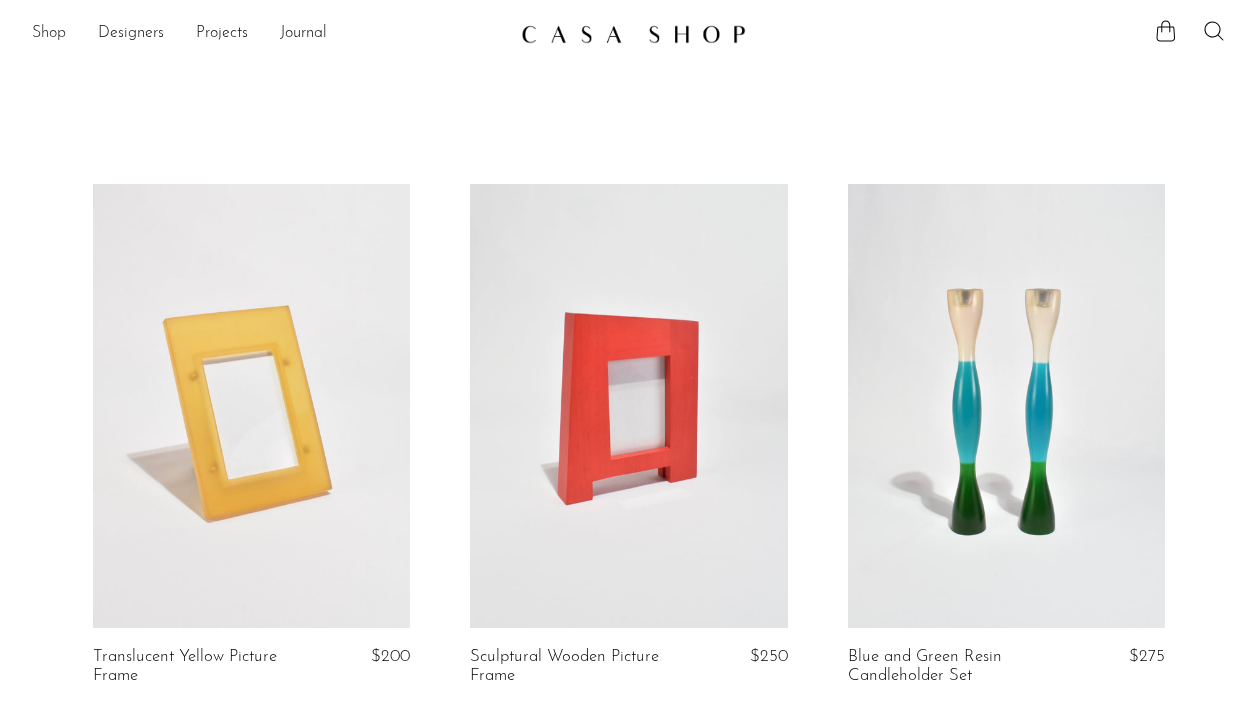 click on "Shop" at bounding box center (49, 34) 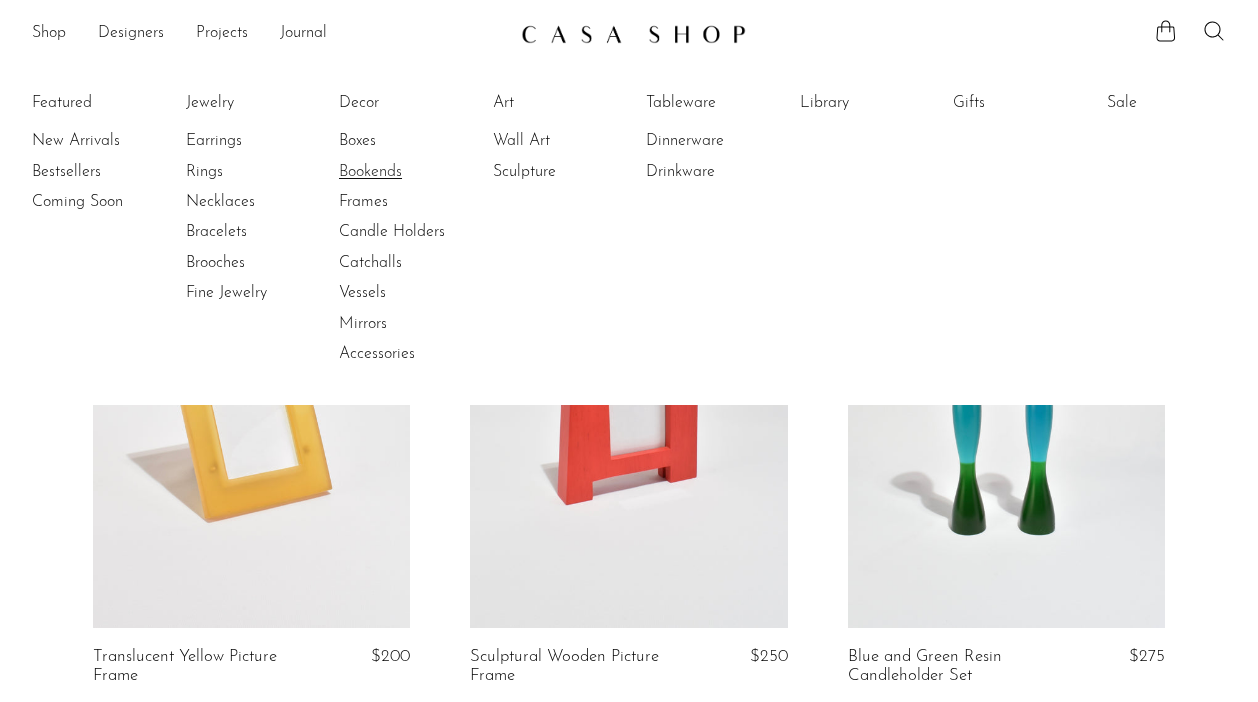 click on "Bookends" at bounding box center [414, 172] 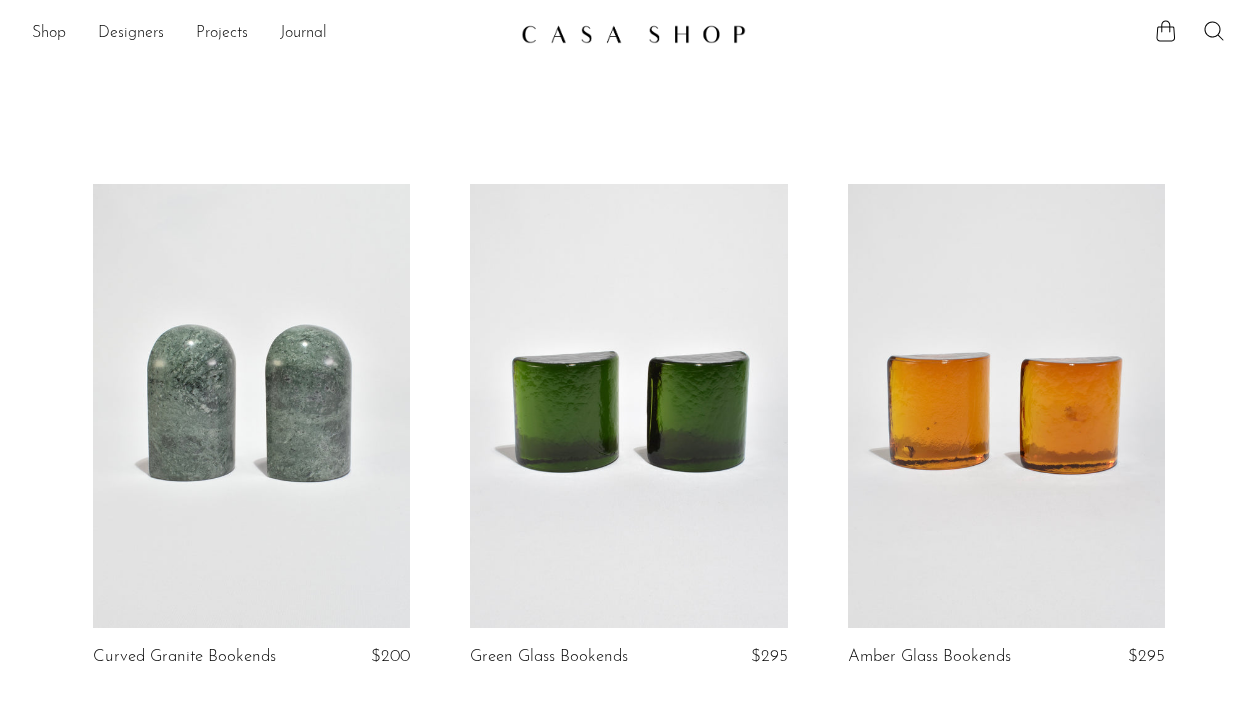 scroll, scrollTop: 0, scrollLeft: 0, axis: both 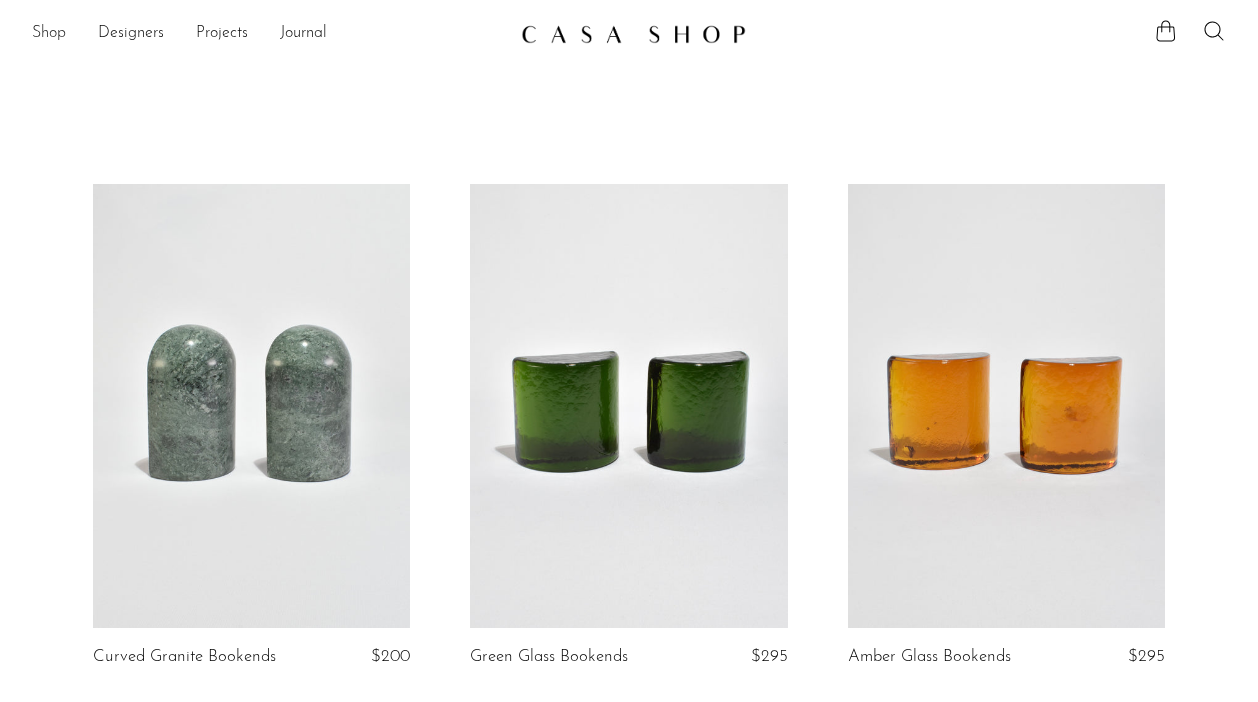 click on "Shop" at bounding box center (49, 34) 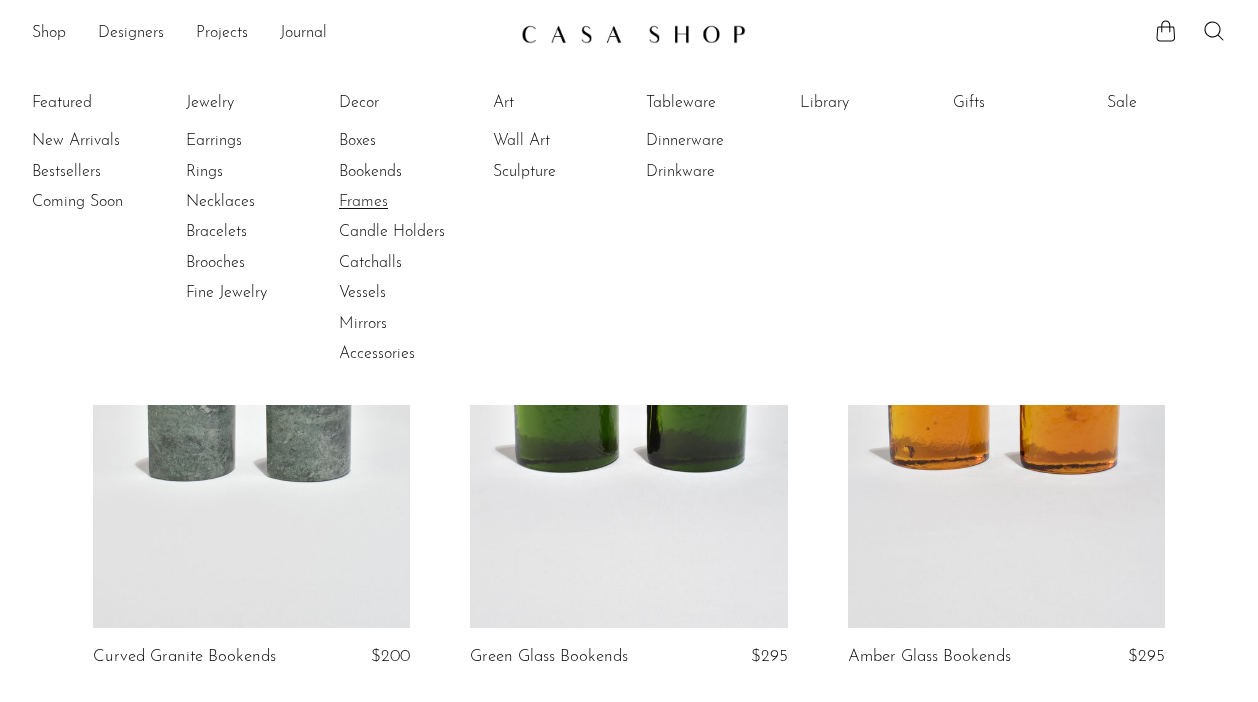 click on "Frames" at bounding box center (414, 202) 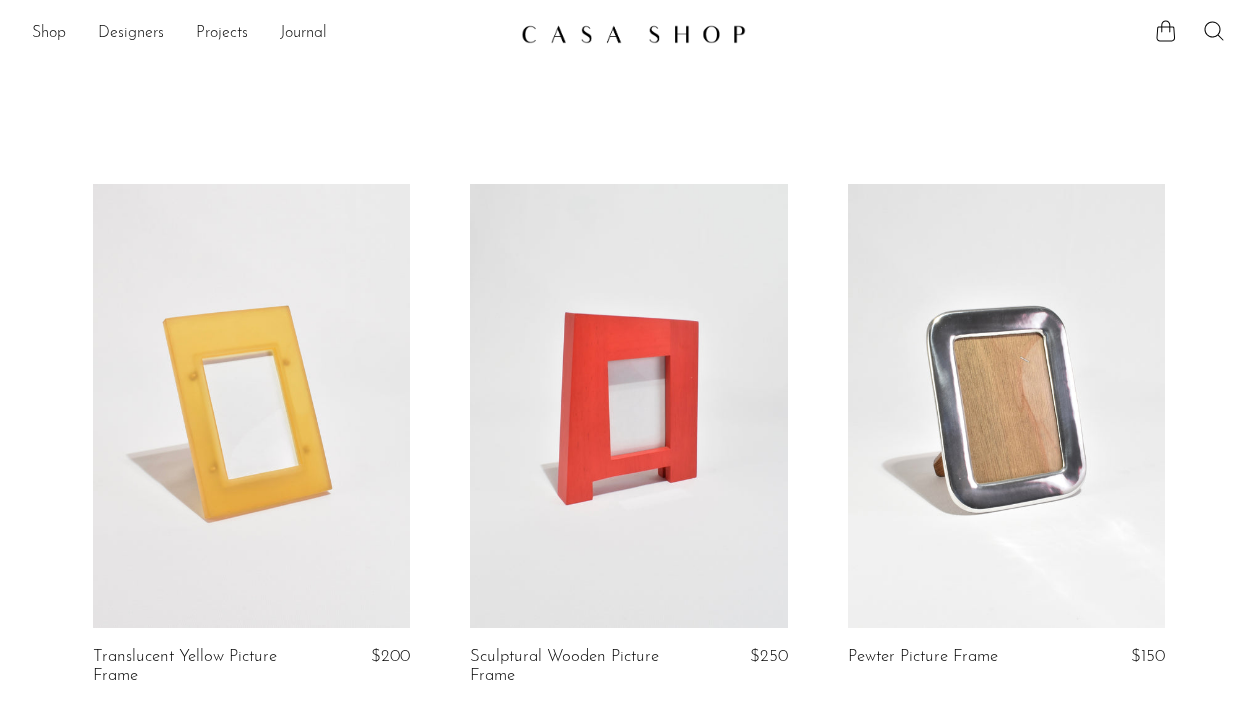 scroll, scrollTop: 0, scrollLeft: 0, axis: both 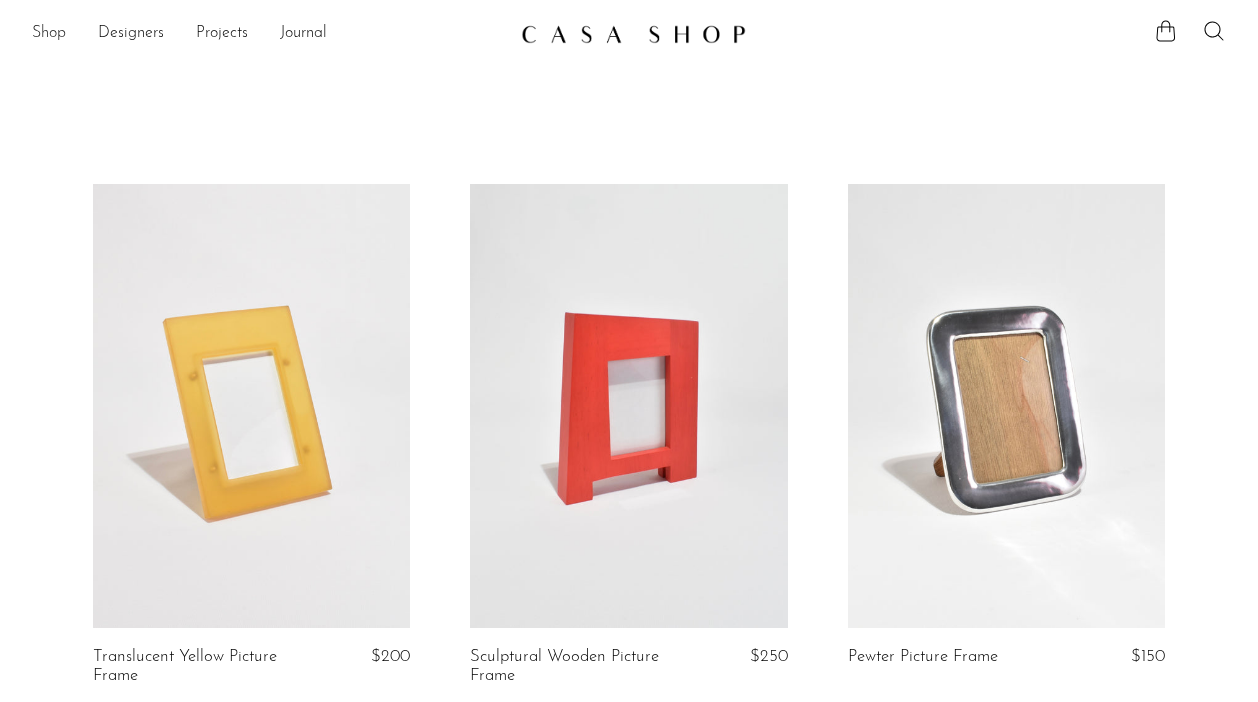 click on "Shop" at bounding box center (49, 34) 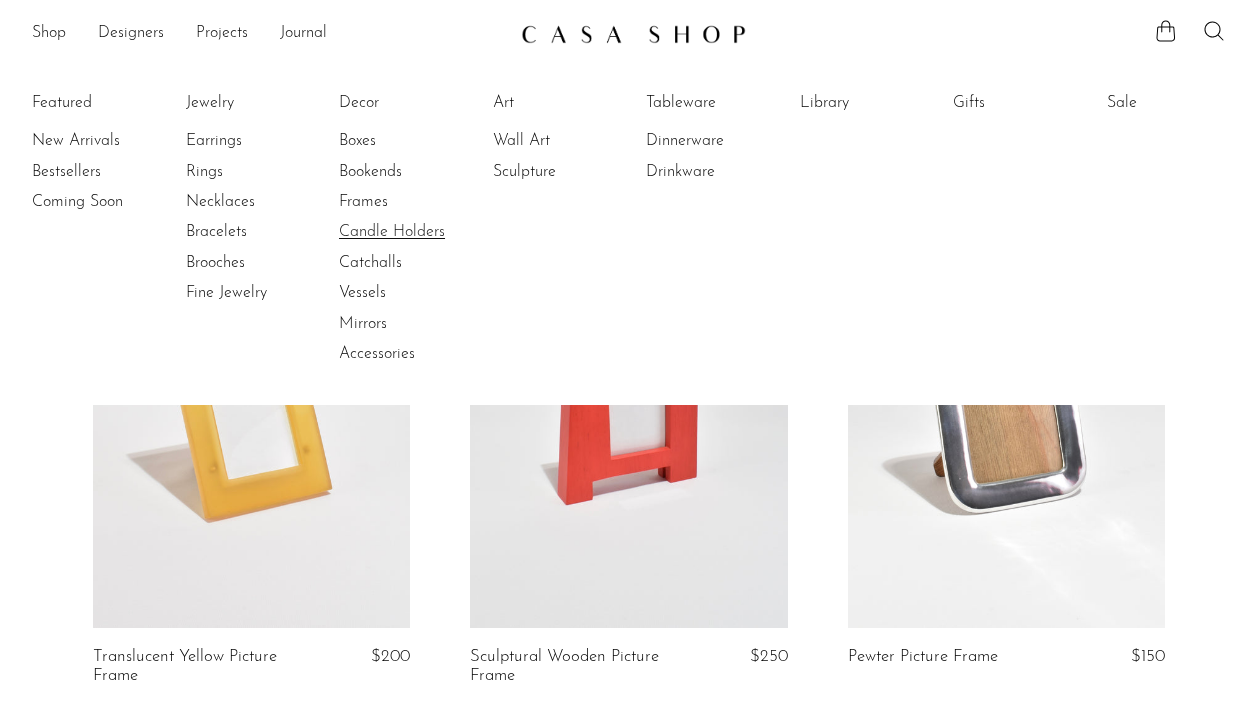 click on "Candle Holders" at bounding box center (414, 232) 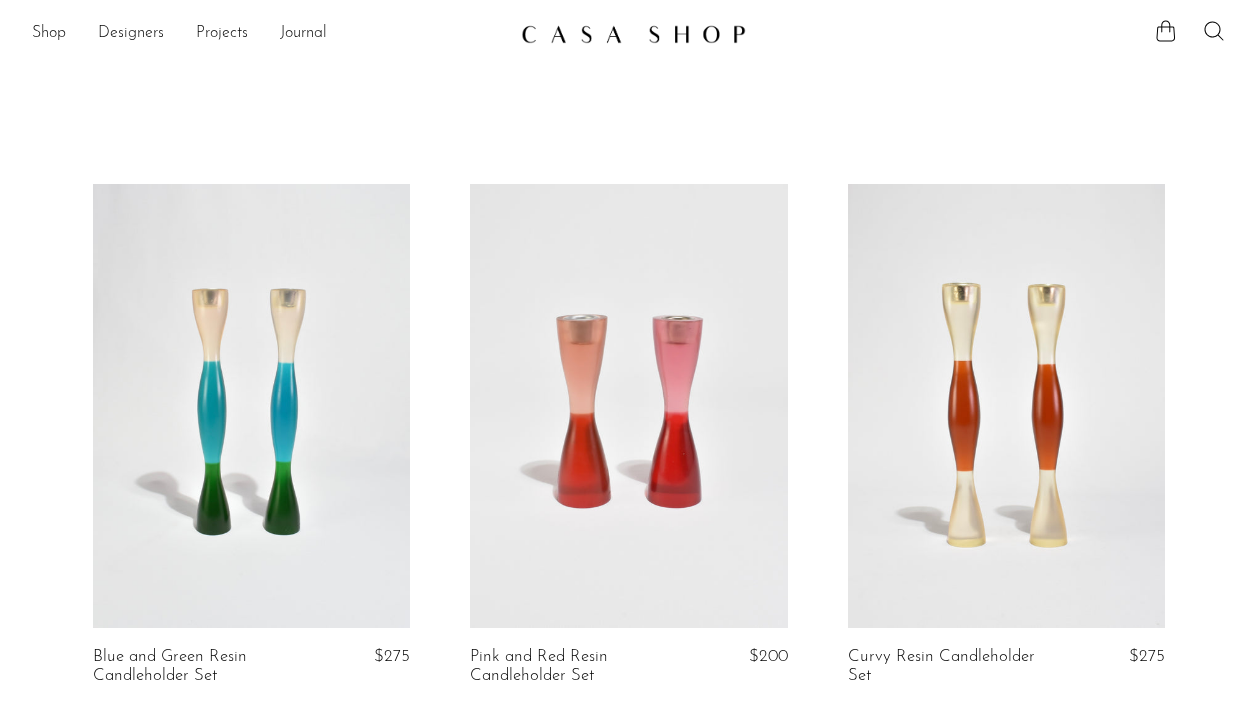 scroll, scrollTop: 0, scrollLeft: 0, axis: both 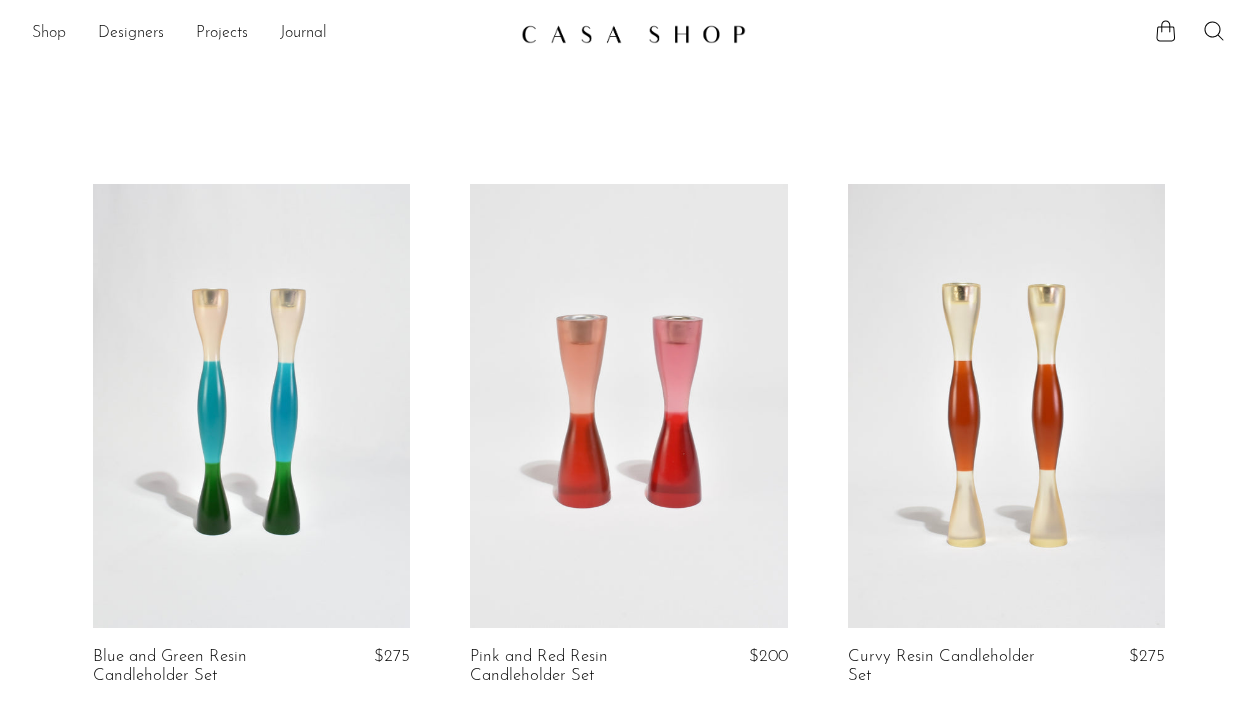 click on "Shop" at bounding box center (49, 34) 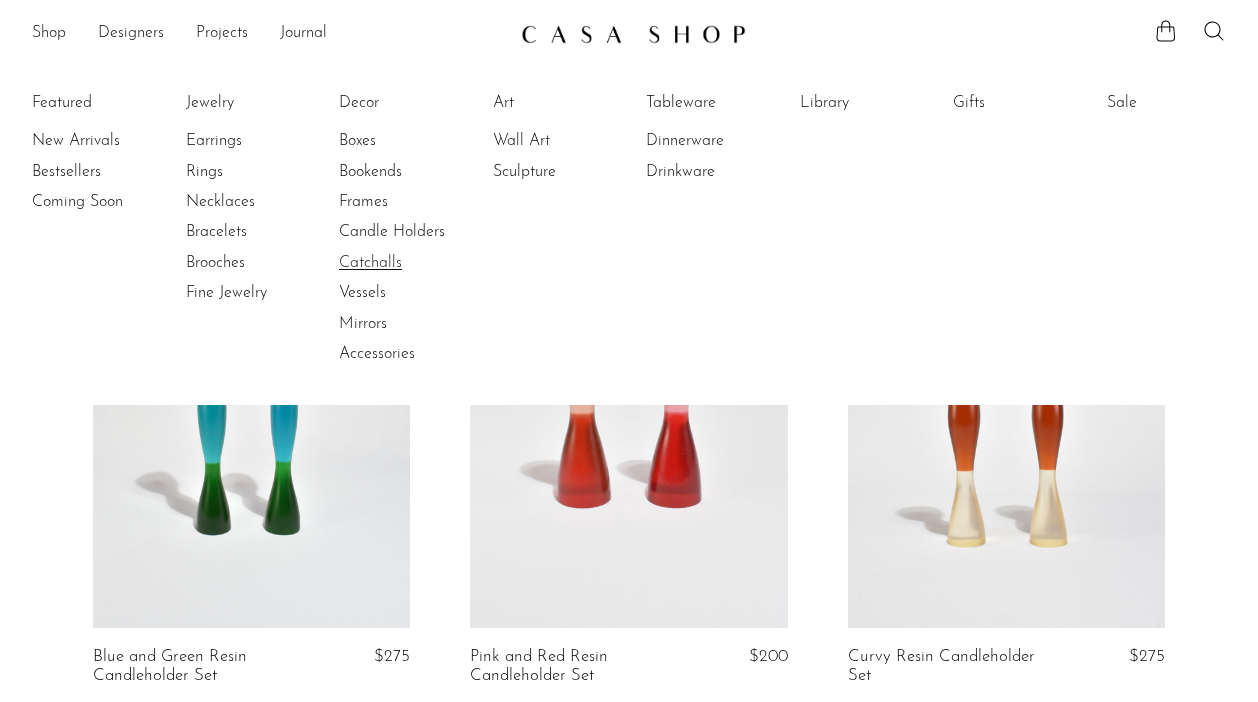 click on "Catchalls" at bounding box center (414, 263) 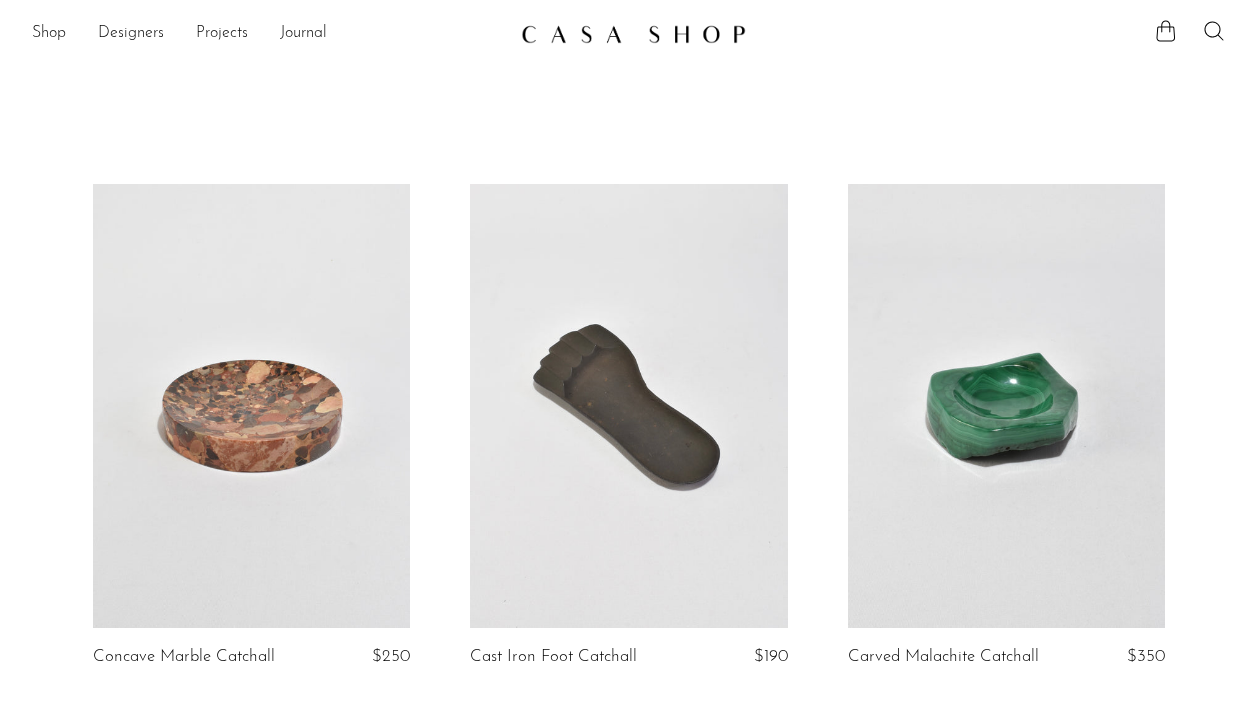 scroll, scrollTop: 0, scrollLeft: 0, axis: both 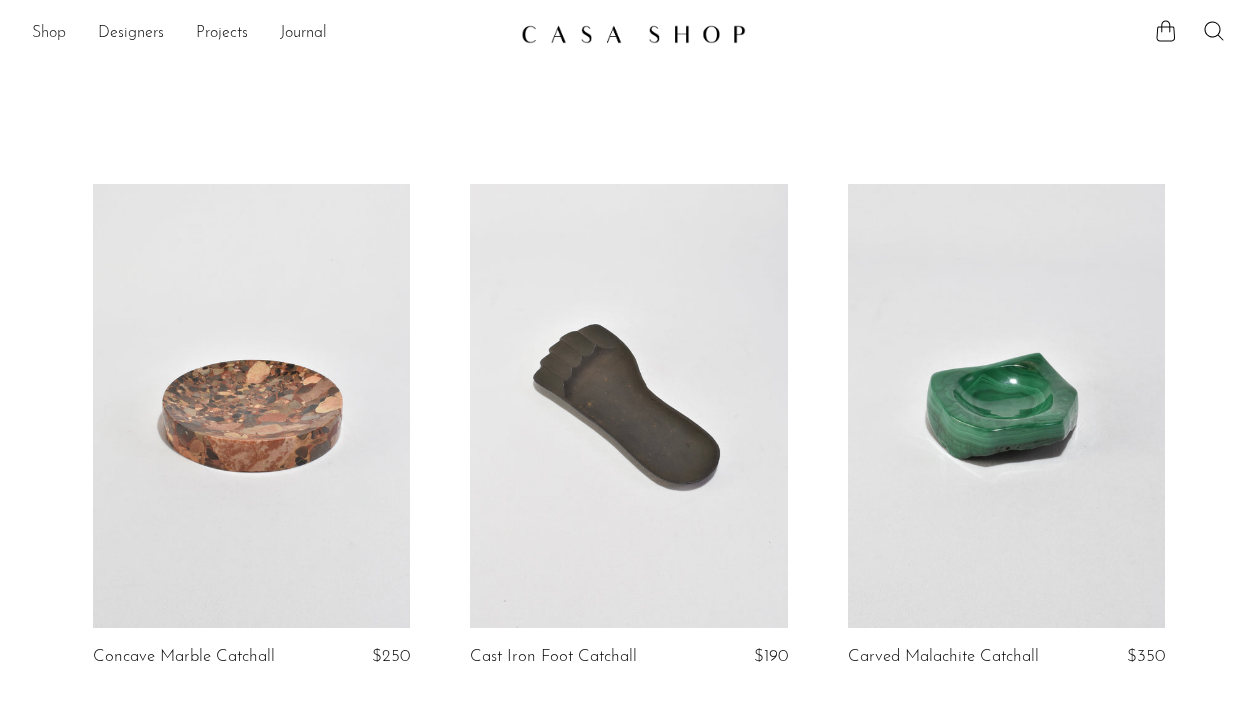 click on "Shop" at bounding box center (49, 34) 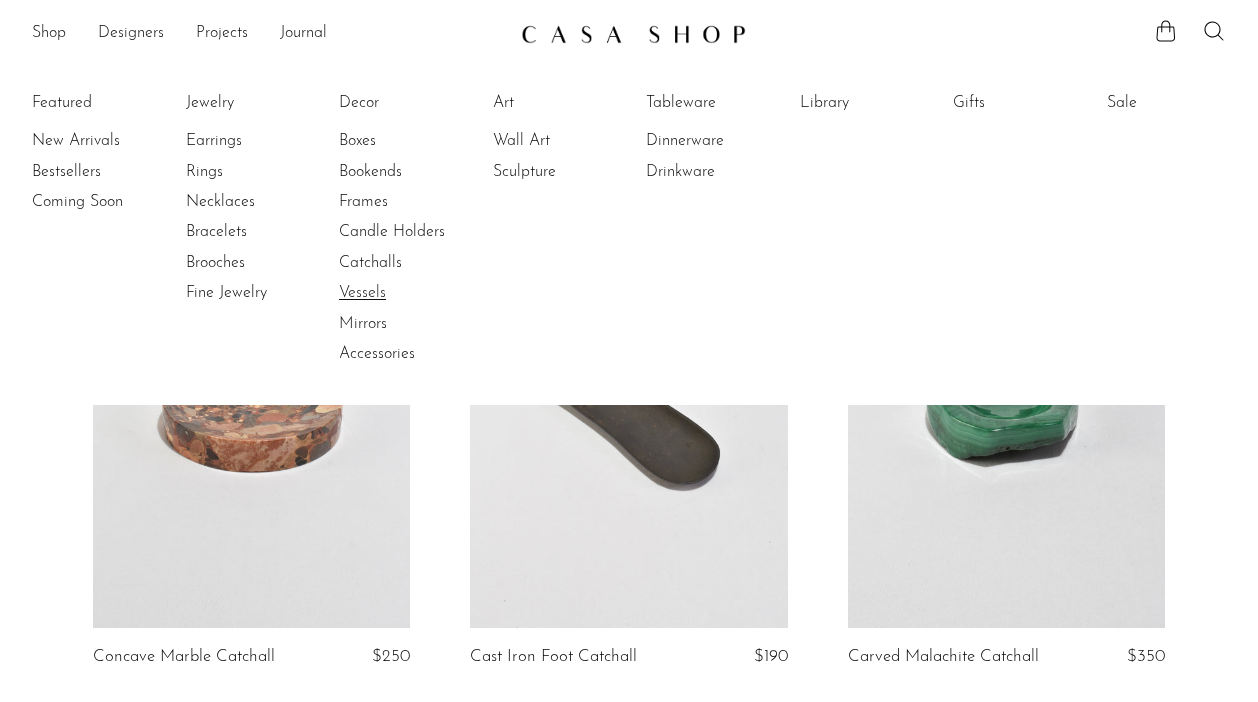 click on "Vessels" at bounding box center [414, 293] 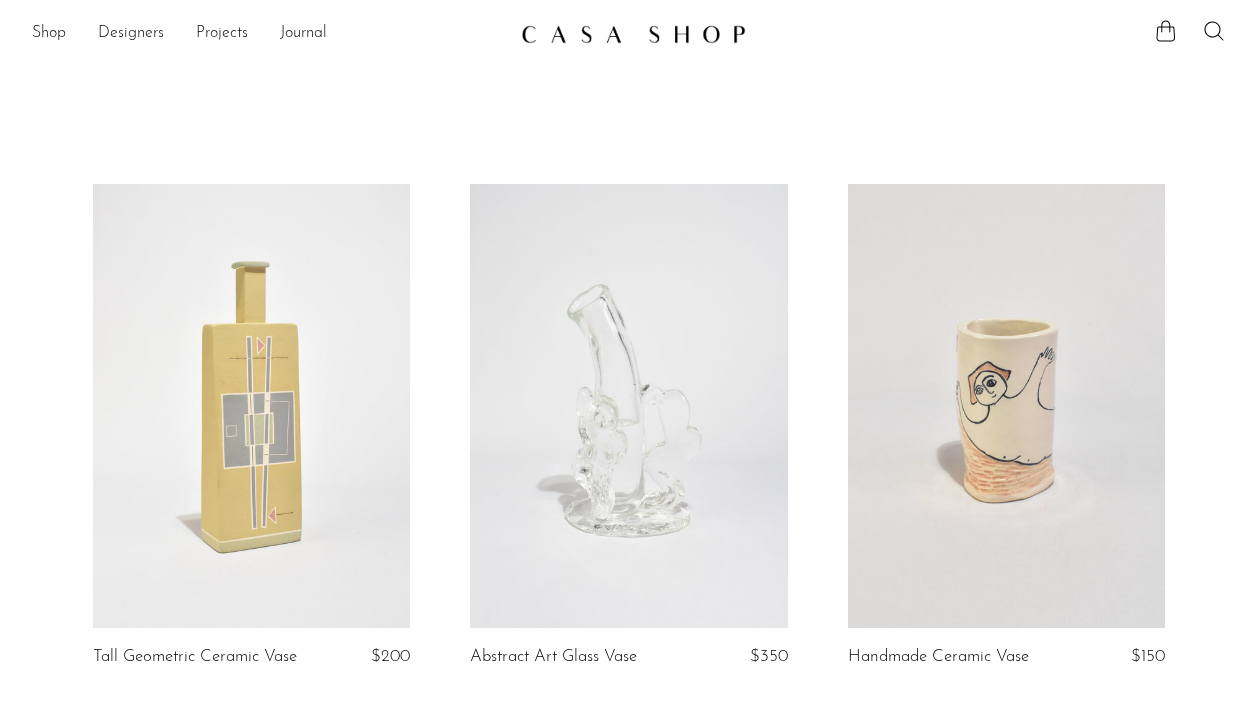 scroll, scrollTop: 0, scrollLeft: 0, axis: both 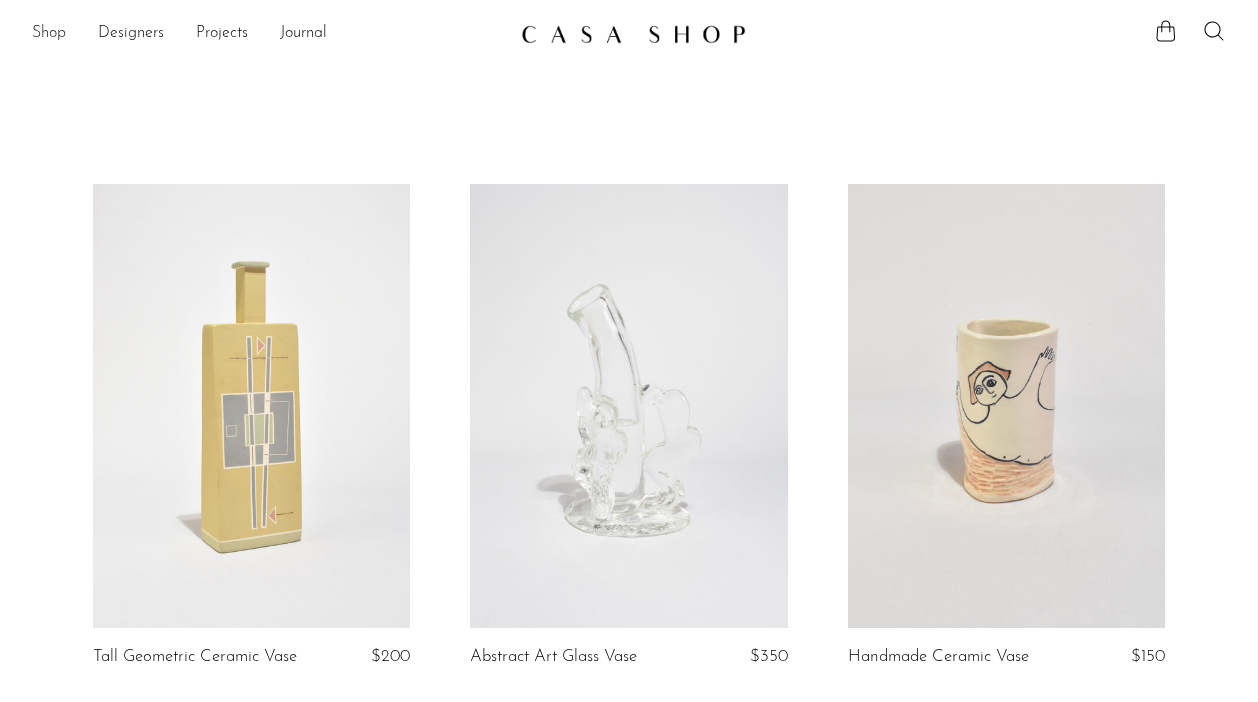 click on "Shop" at bounding box center (49, 34) 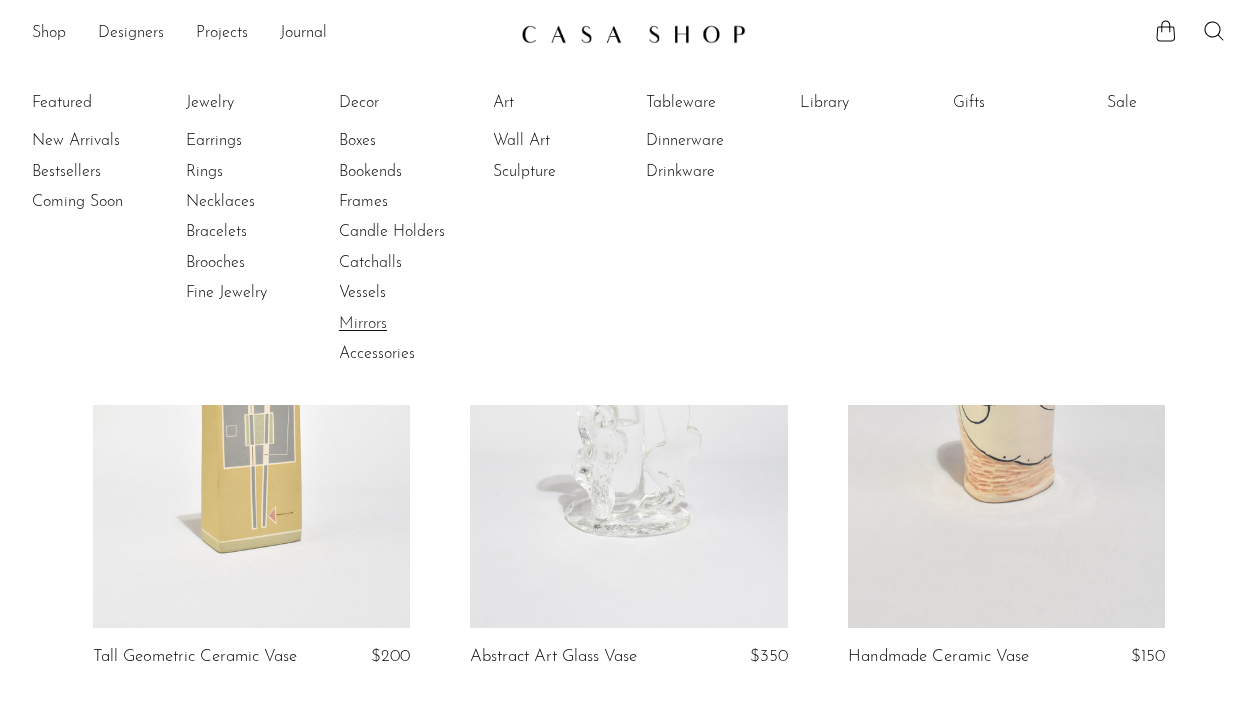 click on "Mirrors" at bounding box center [414, 324] 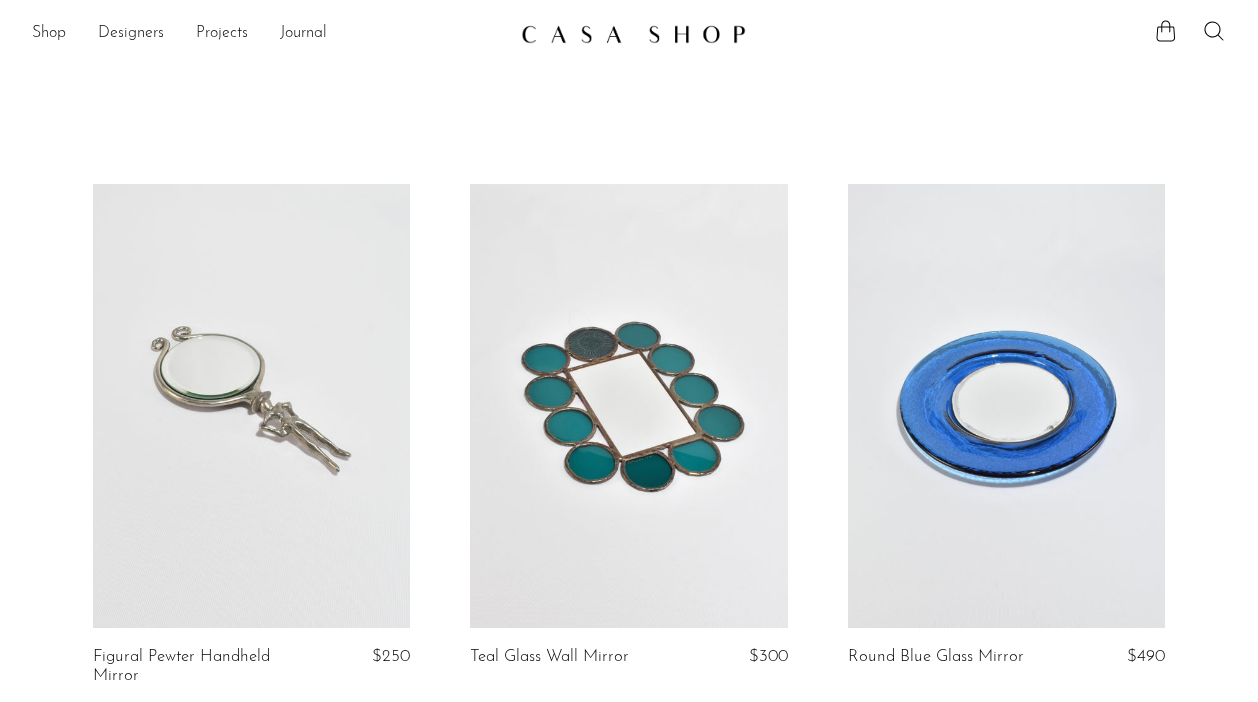 scroll, scrollTop: 0, scrollLeft: 0, axis: both 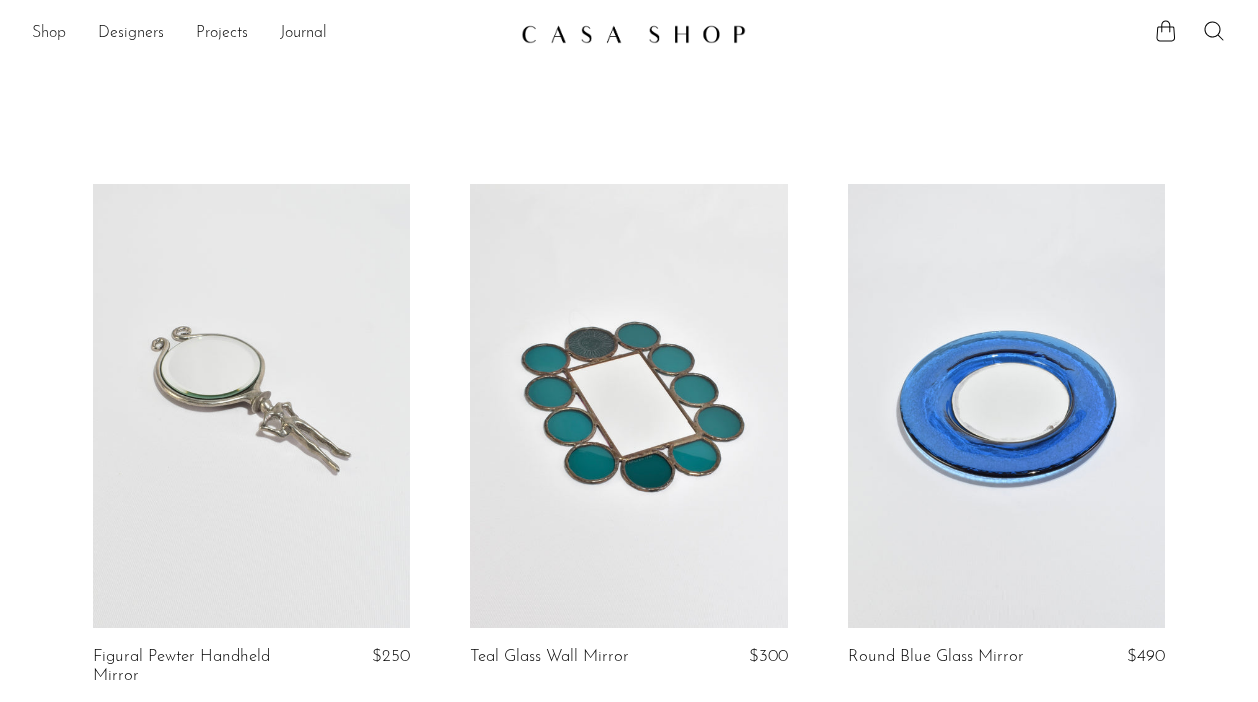 click on "Shop" at bounding box center (49, 34) 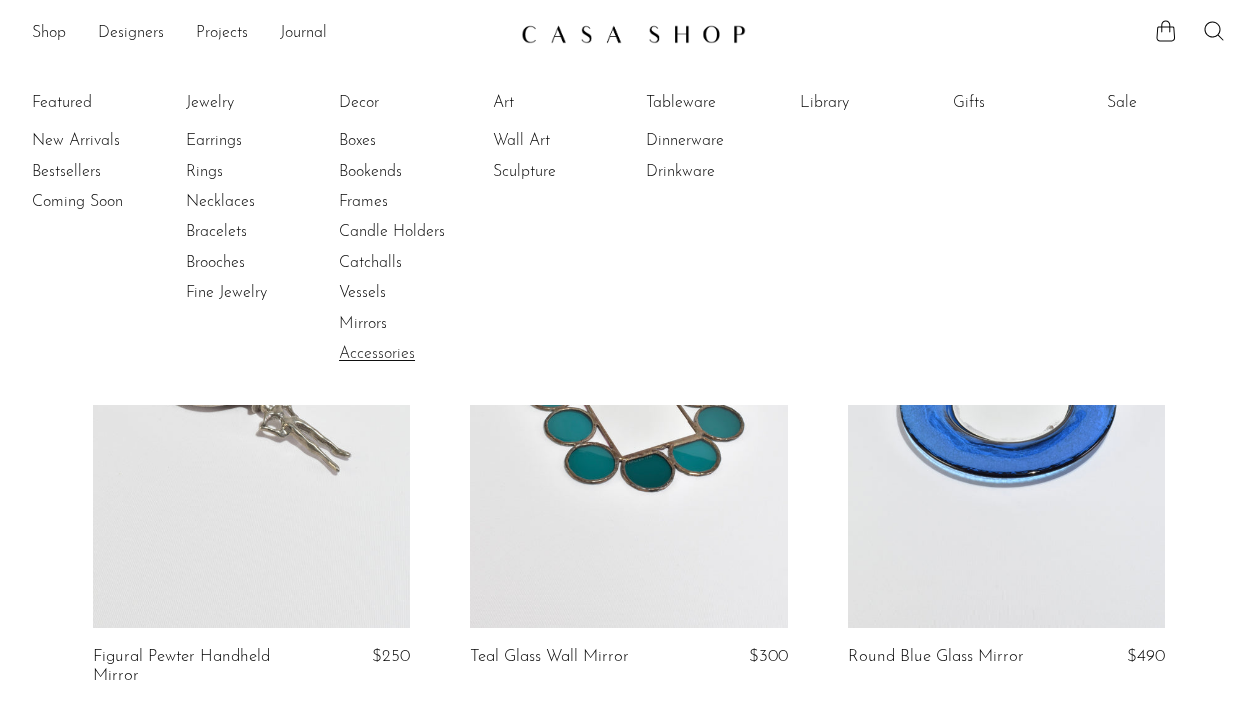 click on "Accessories" at bounding box center [414, 354] 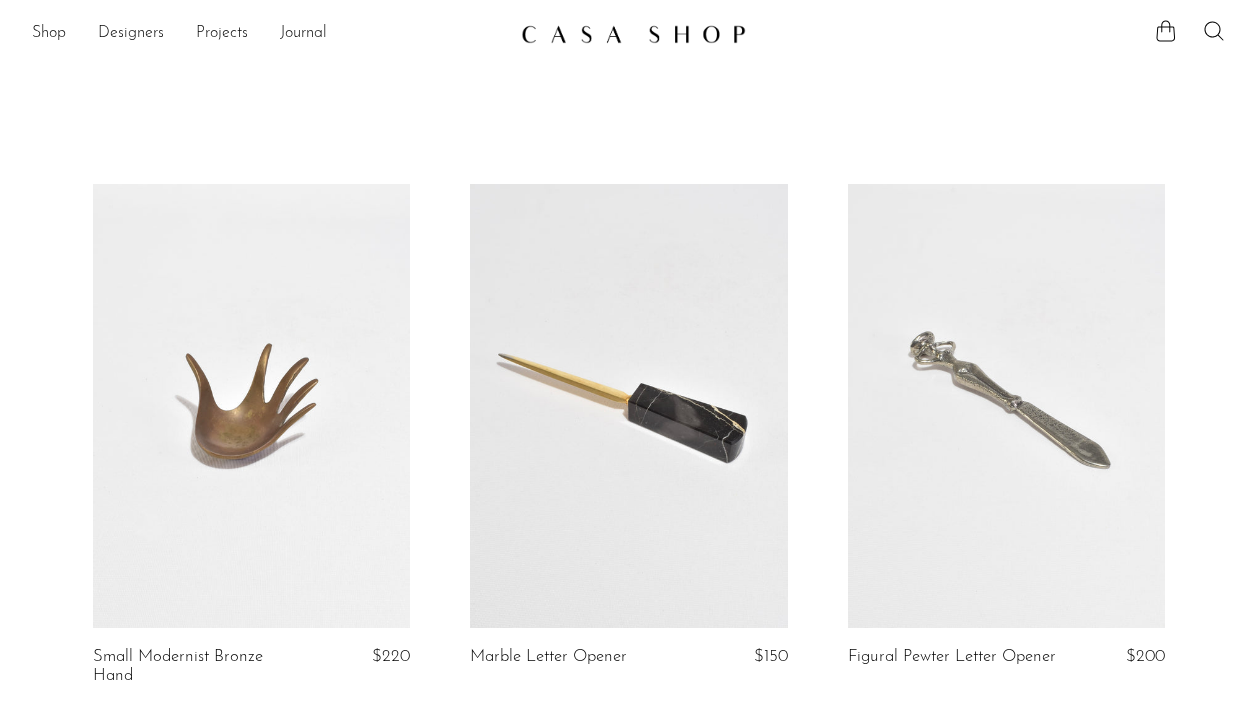 scroll, scrollTop: 0, scrollLeft: 0, axis: both 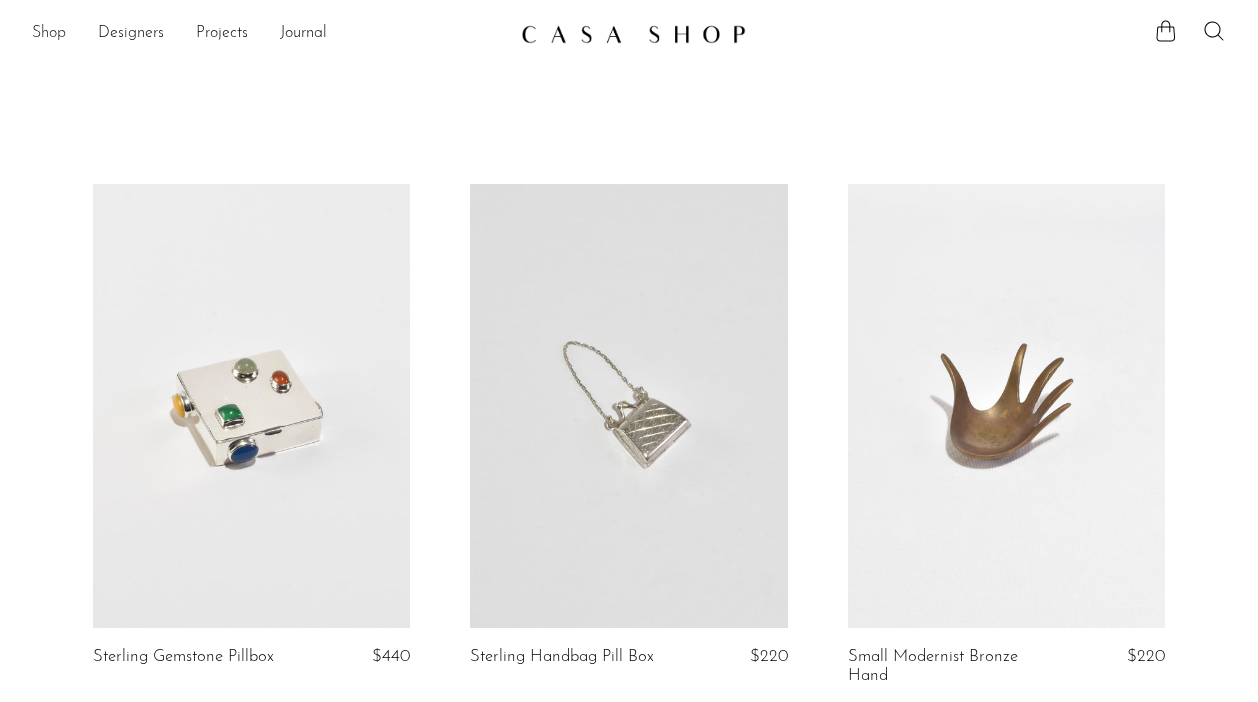click on "Shop" at bounding box center [49, 34] 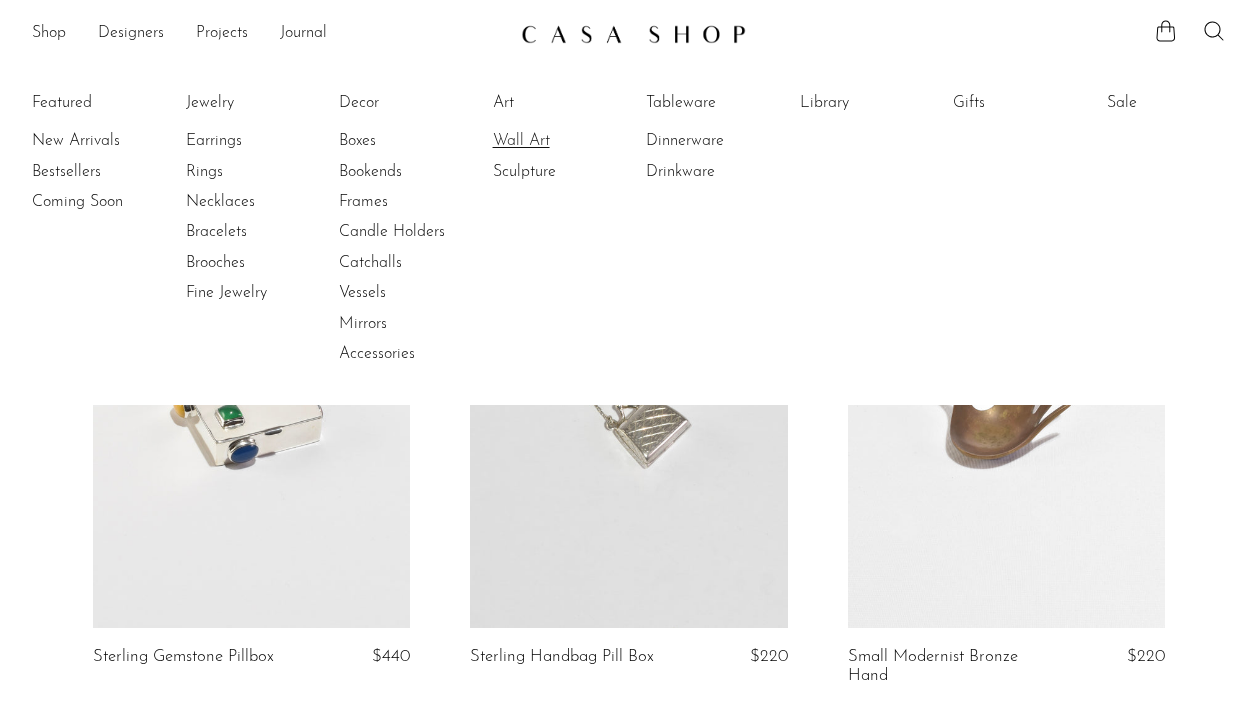 click on "Wall Art" at bounding box center [568, 141] 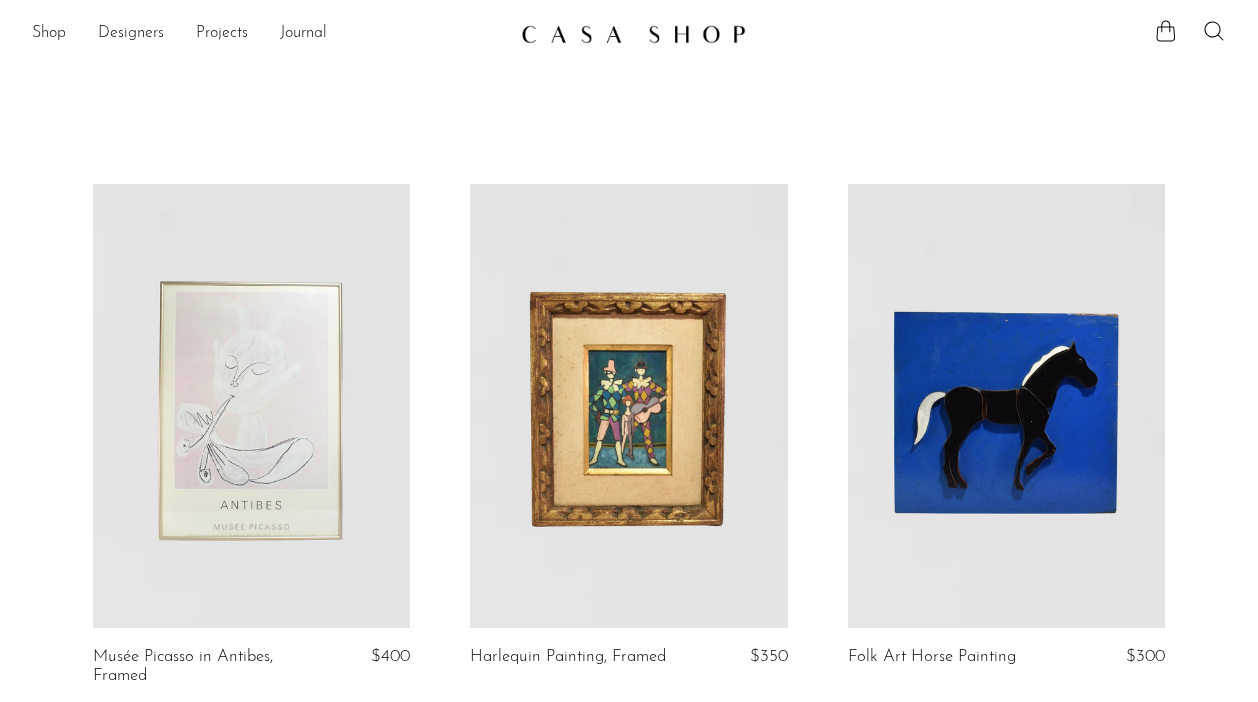 scroll, scrollTop: 0, scrollLeft: 0, axis: both 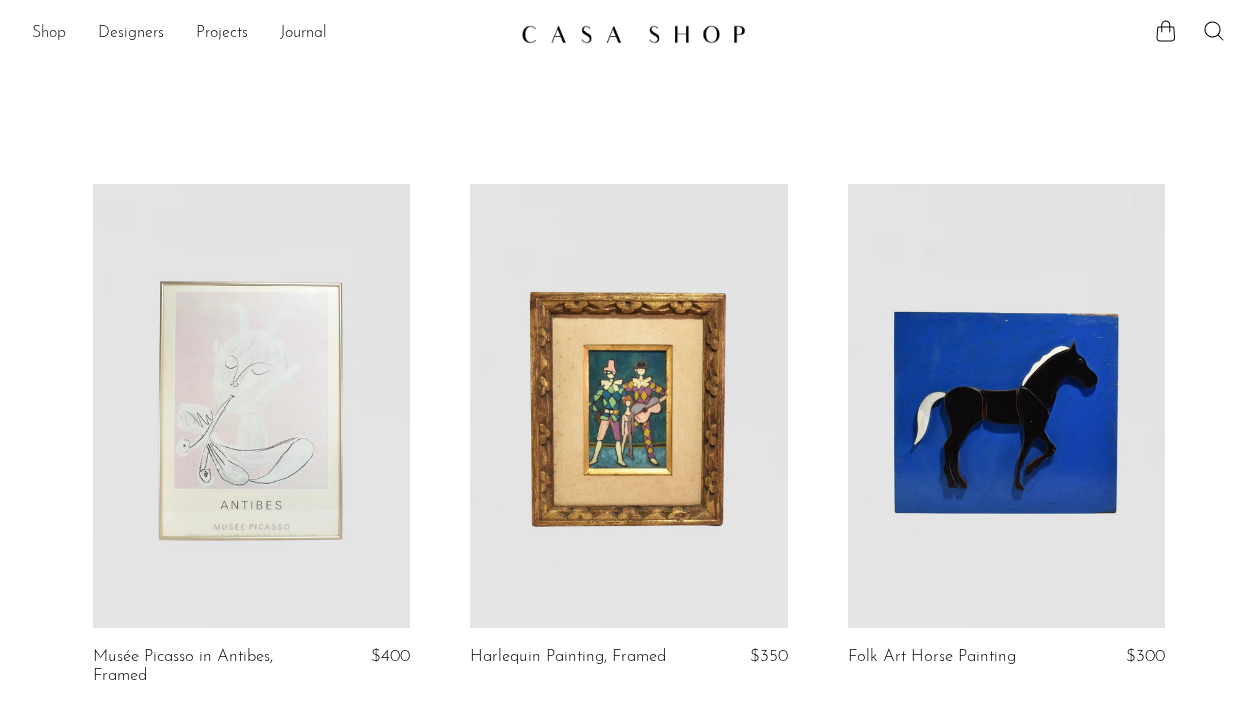 click on "Shop" at bounding box center (49, 34) 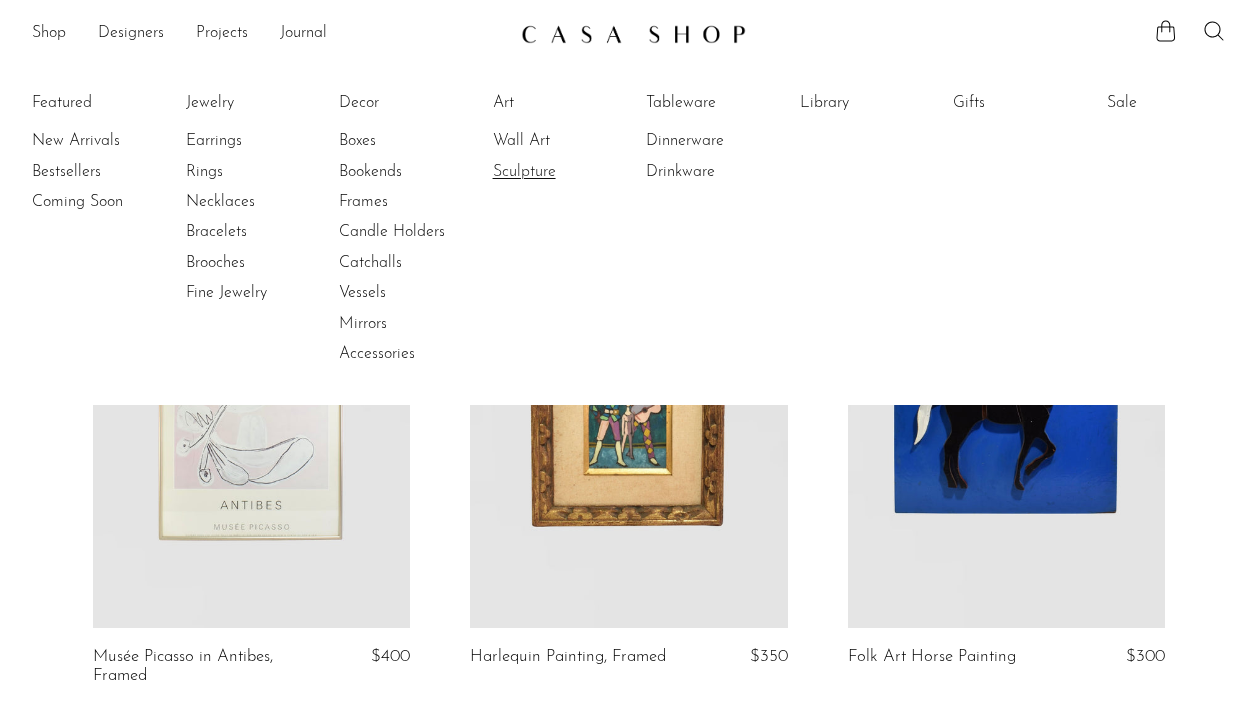 click on "Sculpture" at bounding box center [568, 172] 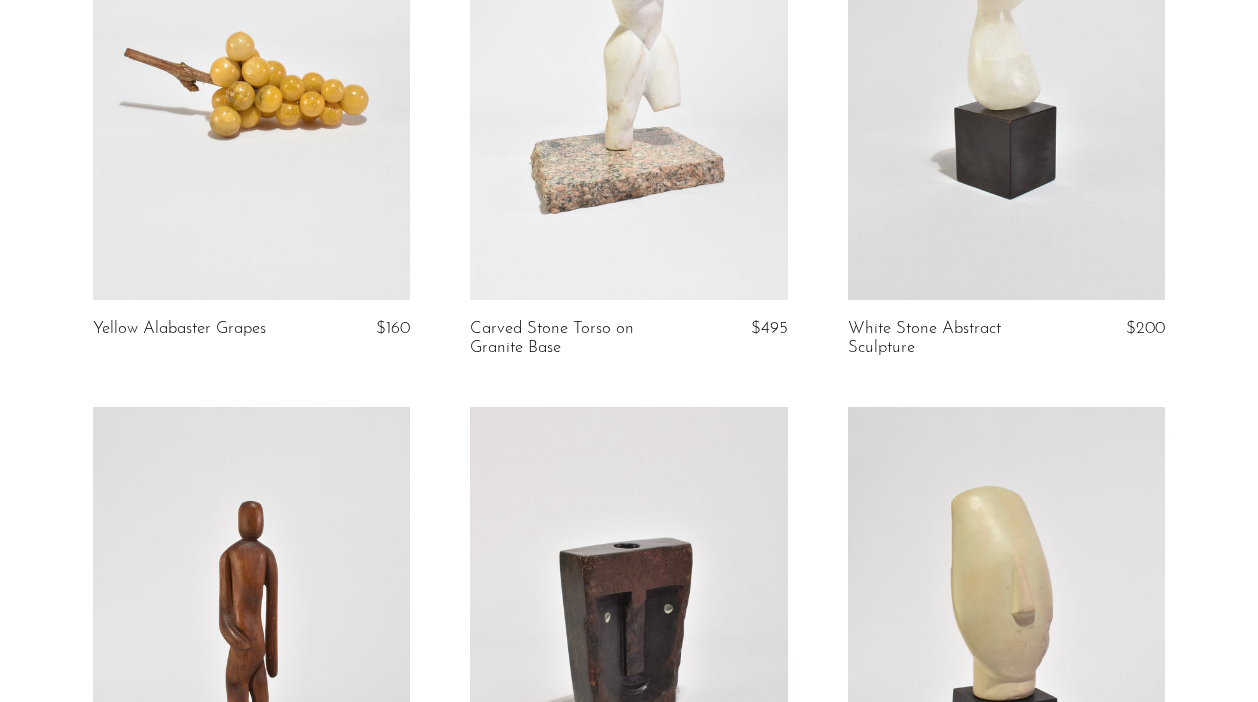 scroll, scrollTop: 0, scrollLeft: 0, axis: both 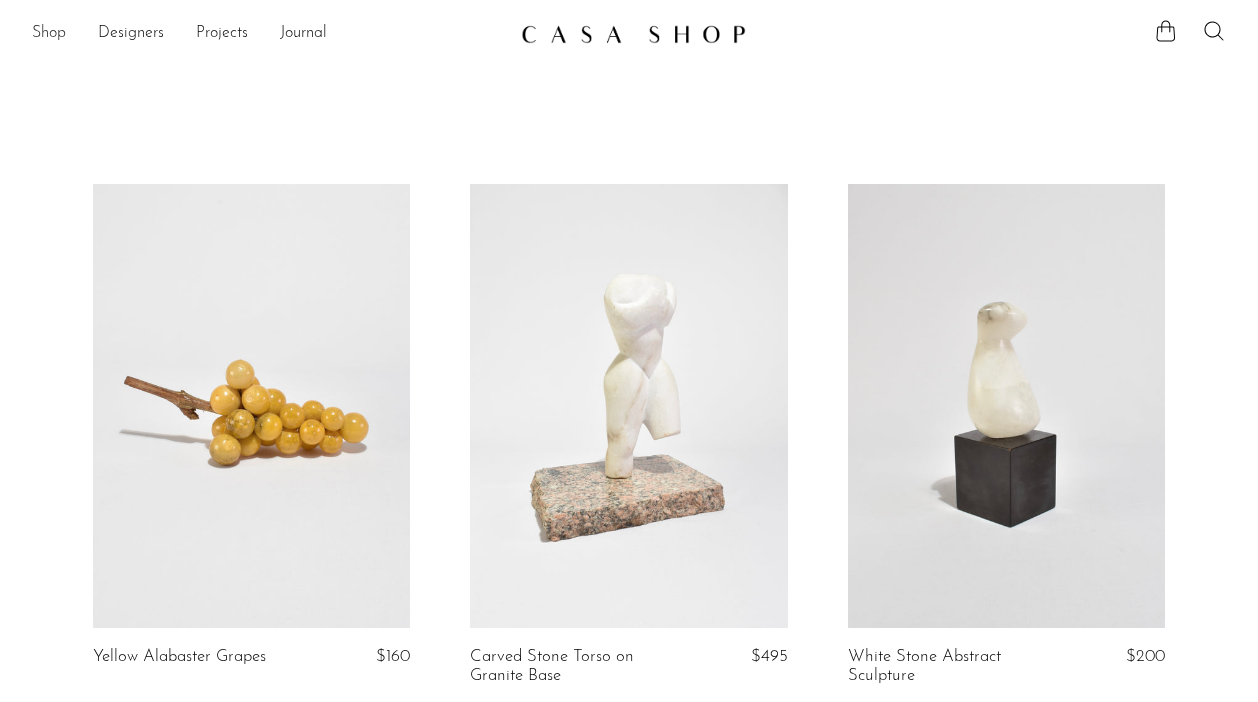 click on "Shop" at bounding box center (49, 34) 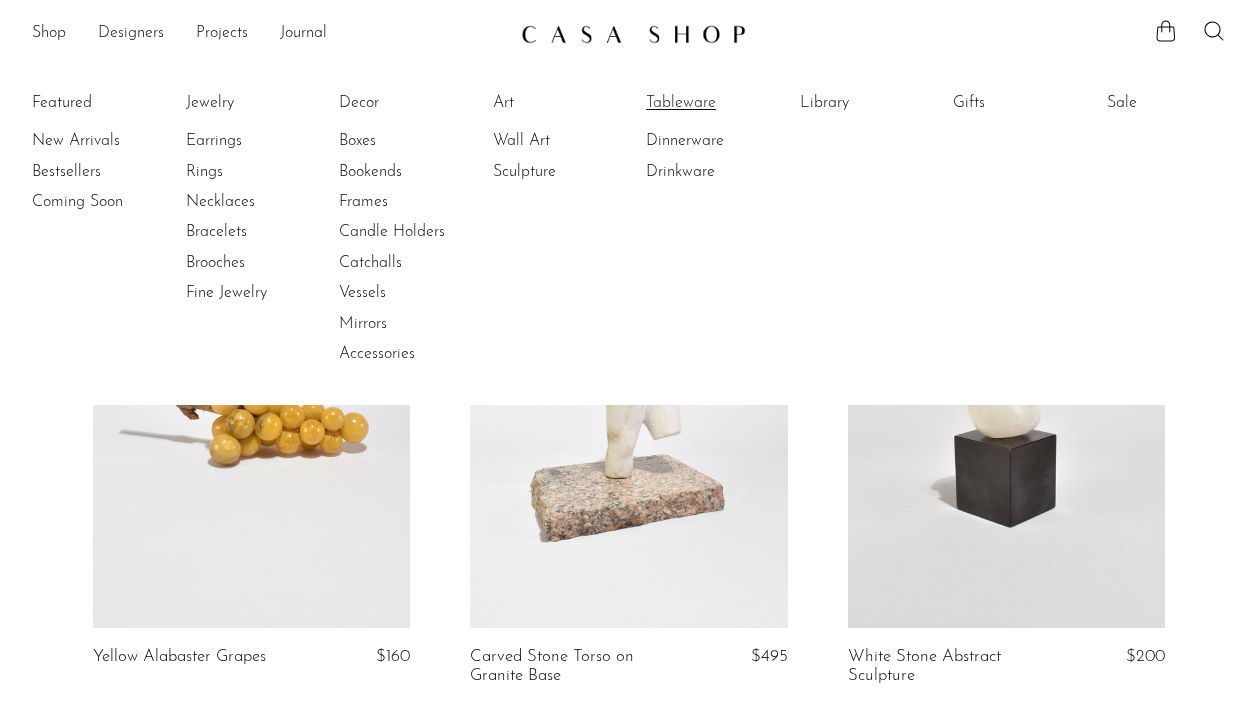 click on "Tableware" at bounding box center (721, 103) 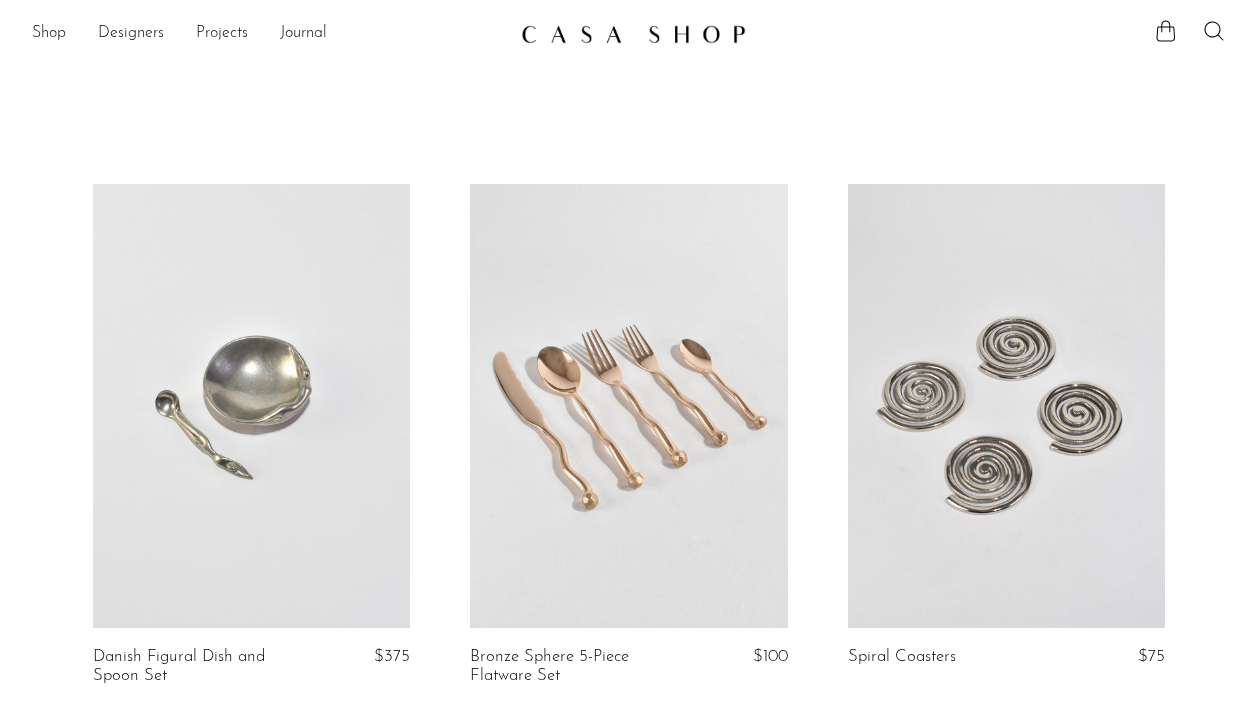 scroll, scrollTop: 0, scrollLeft: 0, axis: both 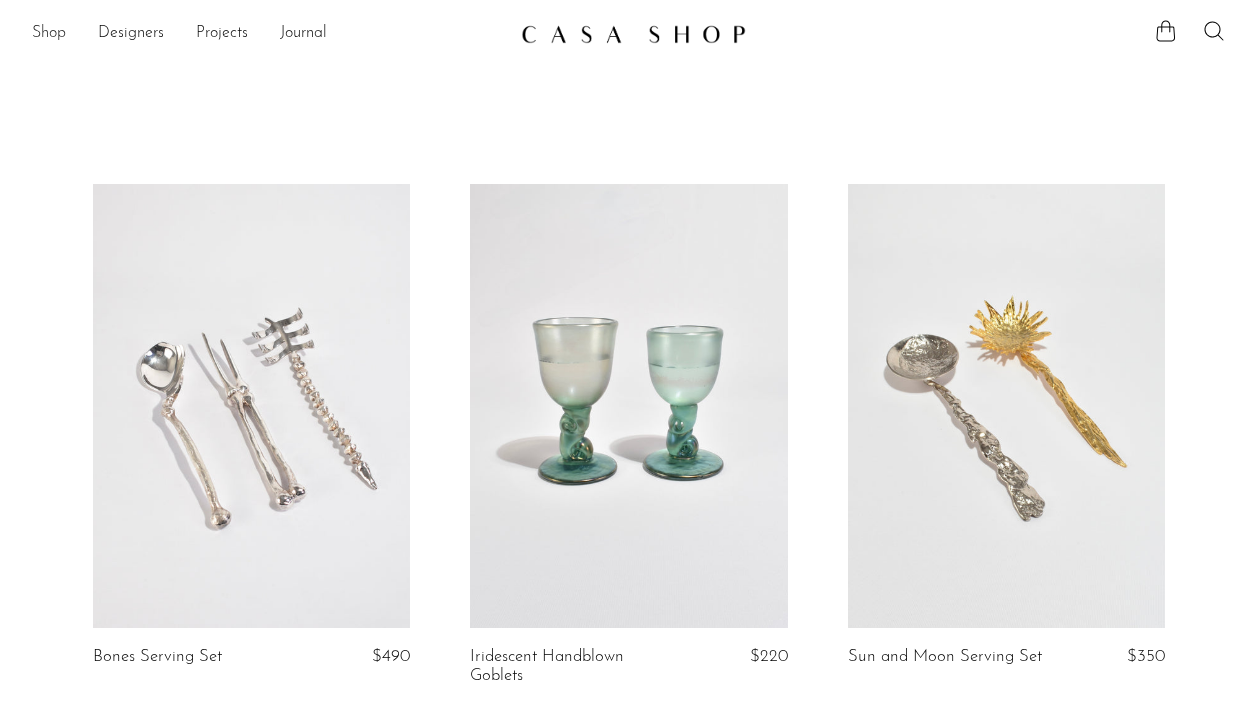 click on "Shop" at bounding box center (49, 34) 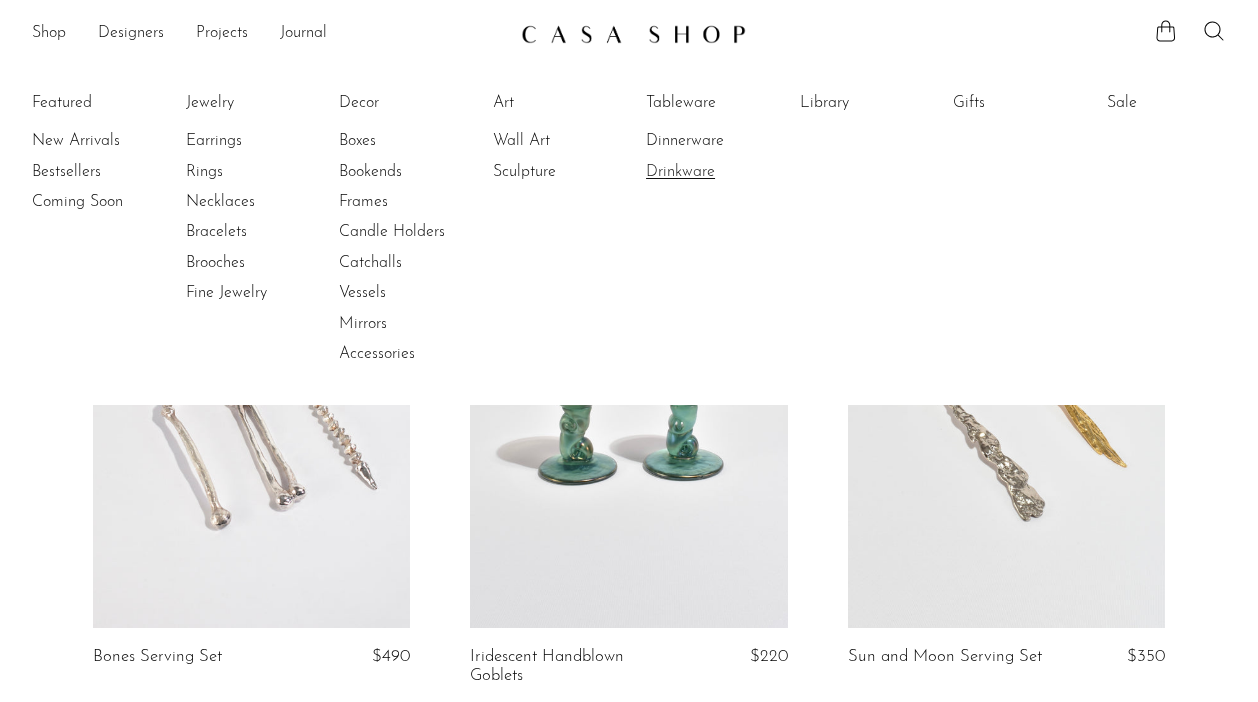 click on "Drinkware" at bounding box center [721, 172] 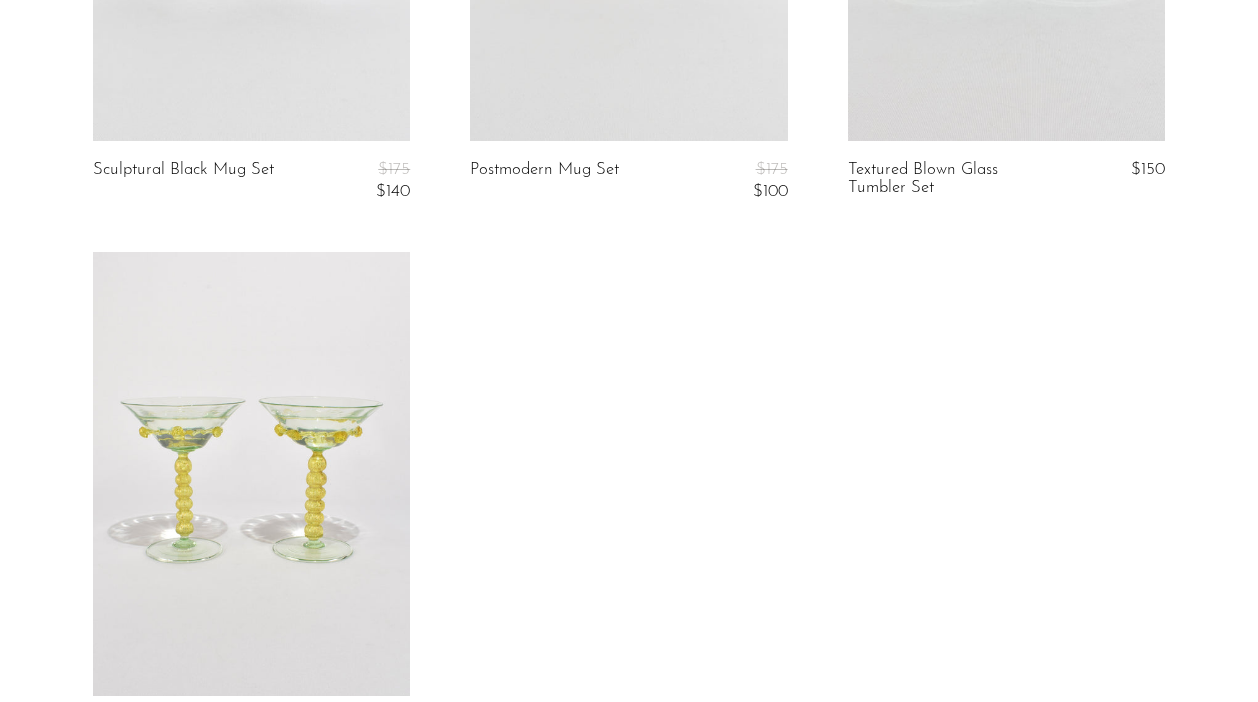 scroll, scrollTop: 2105, scrollLeft: 0, axis: vertical 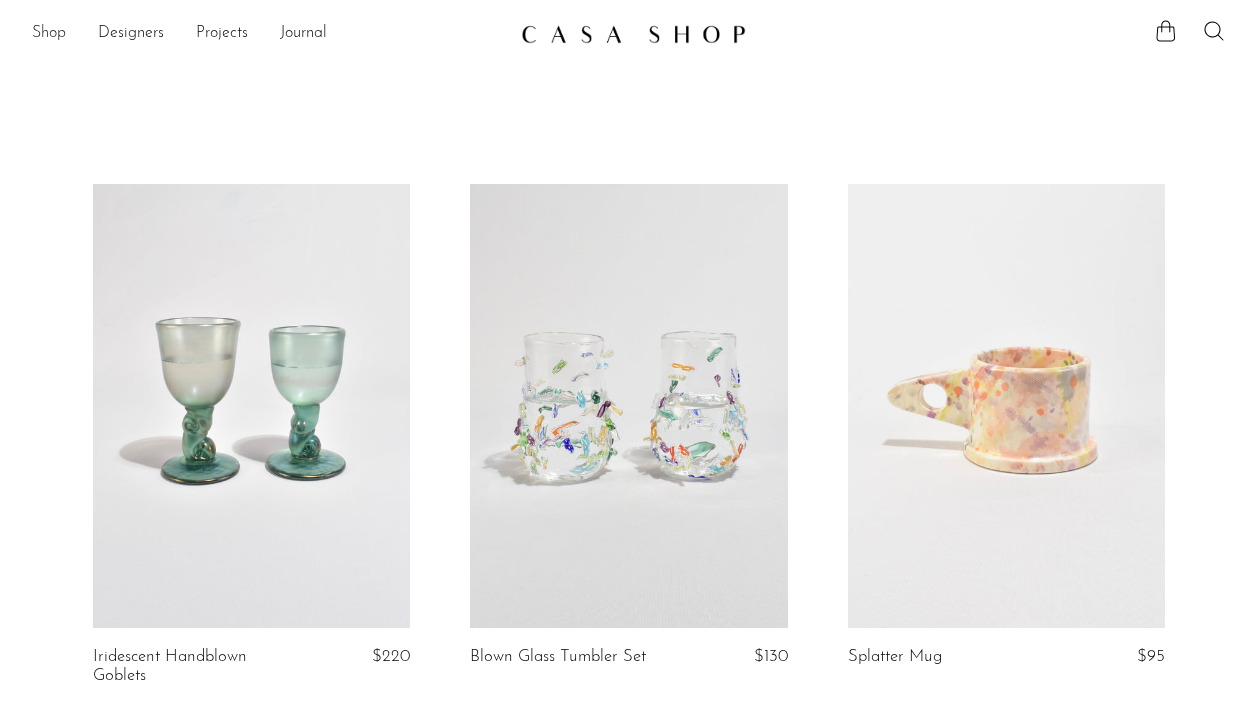 click on "Shop" at bounding box center (49, 34) 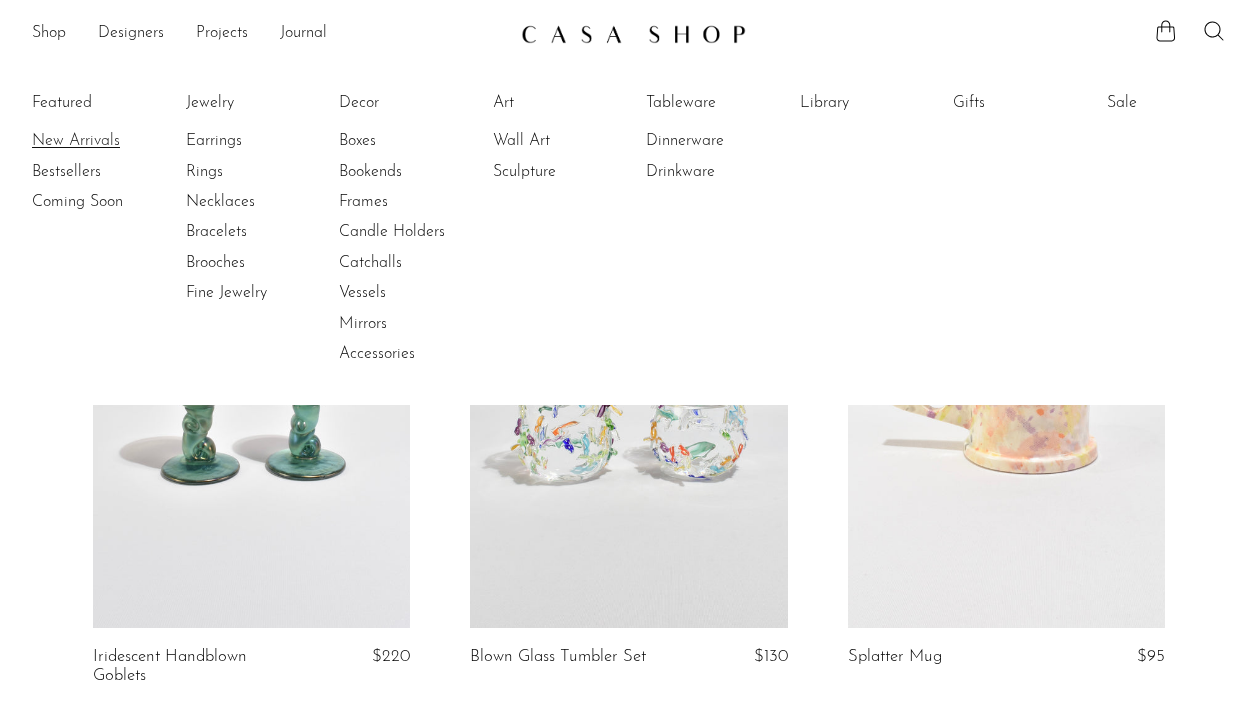 click on "New Arrivals" at bounding box center (107, 141) 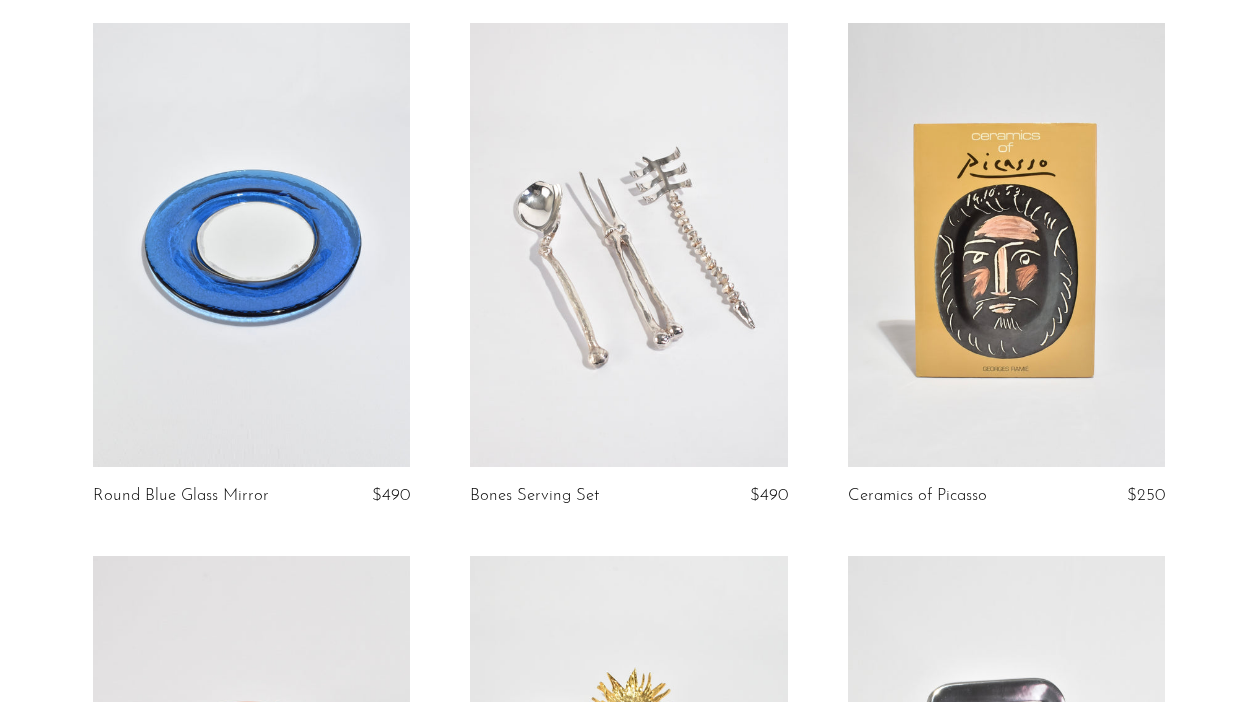 scroll, scrollTop: 0, scrollLeft: 0, axis: both 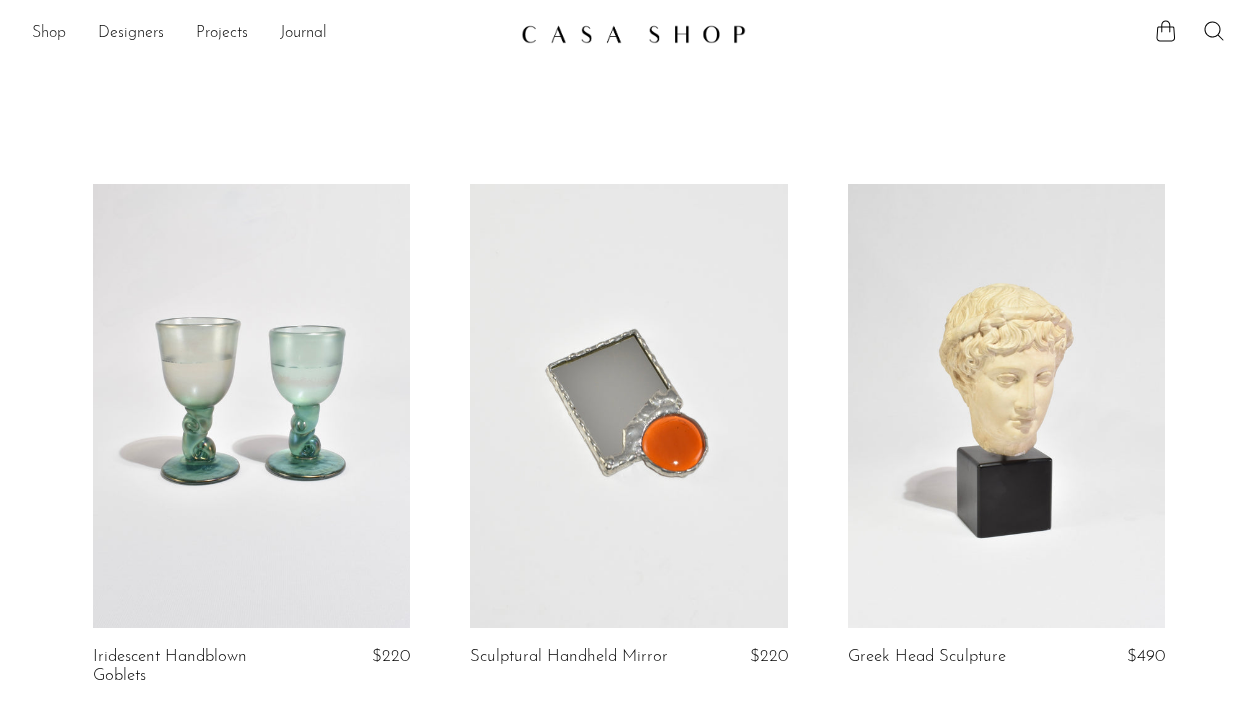 click on "Shop" at bounding box center (49, 34) 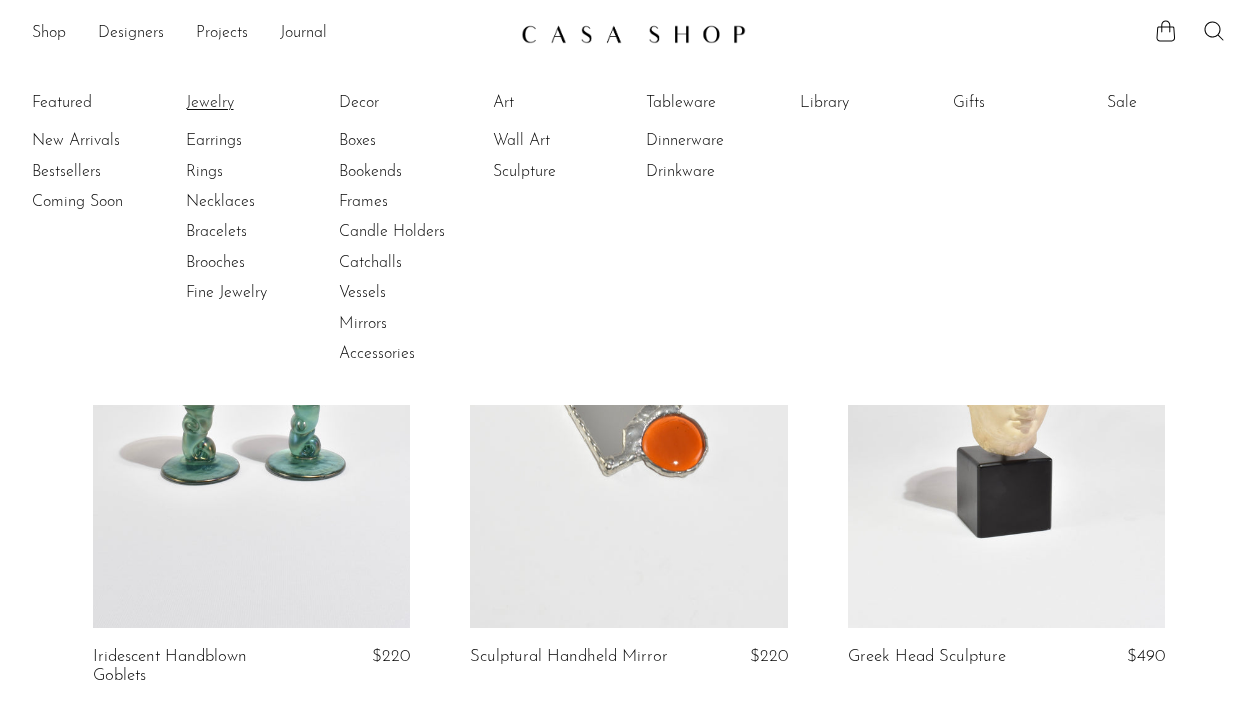 click on "Jewelry" at bounding box center (261, 103) 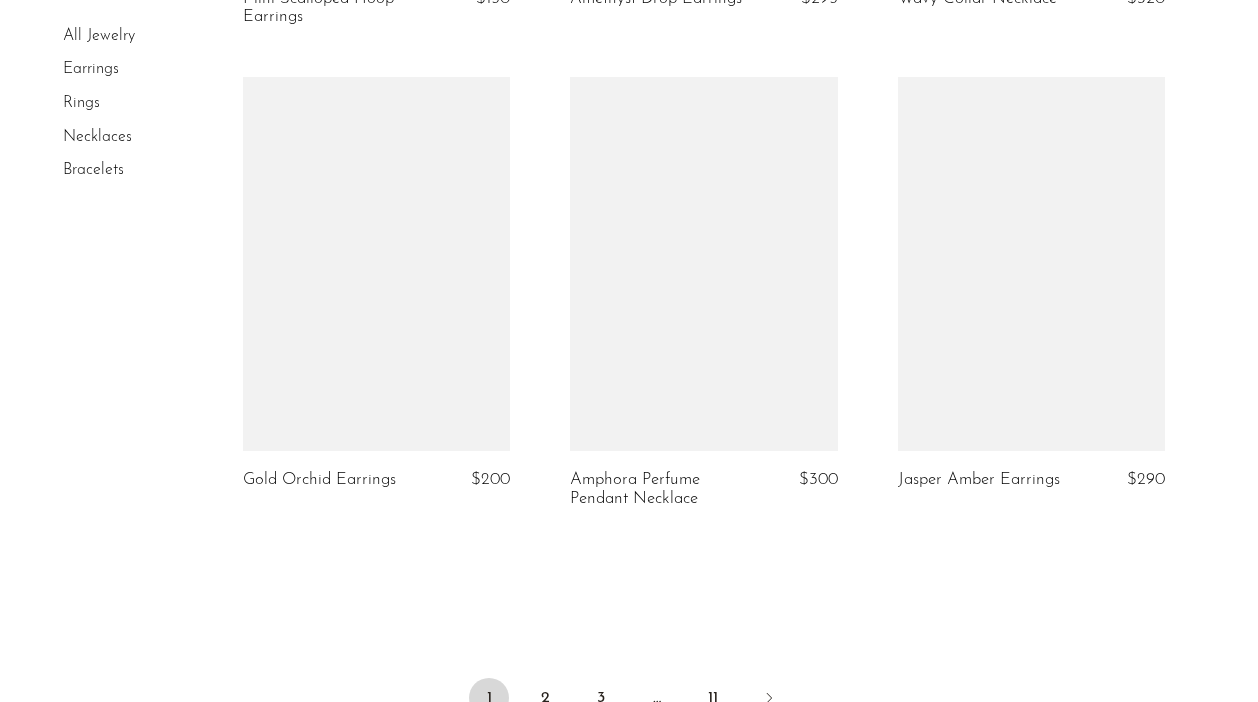 scroll, scrollTop: 5494, scrollLeft: 0, axis: vertical 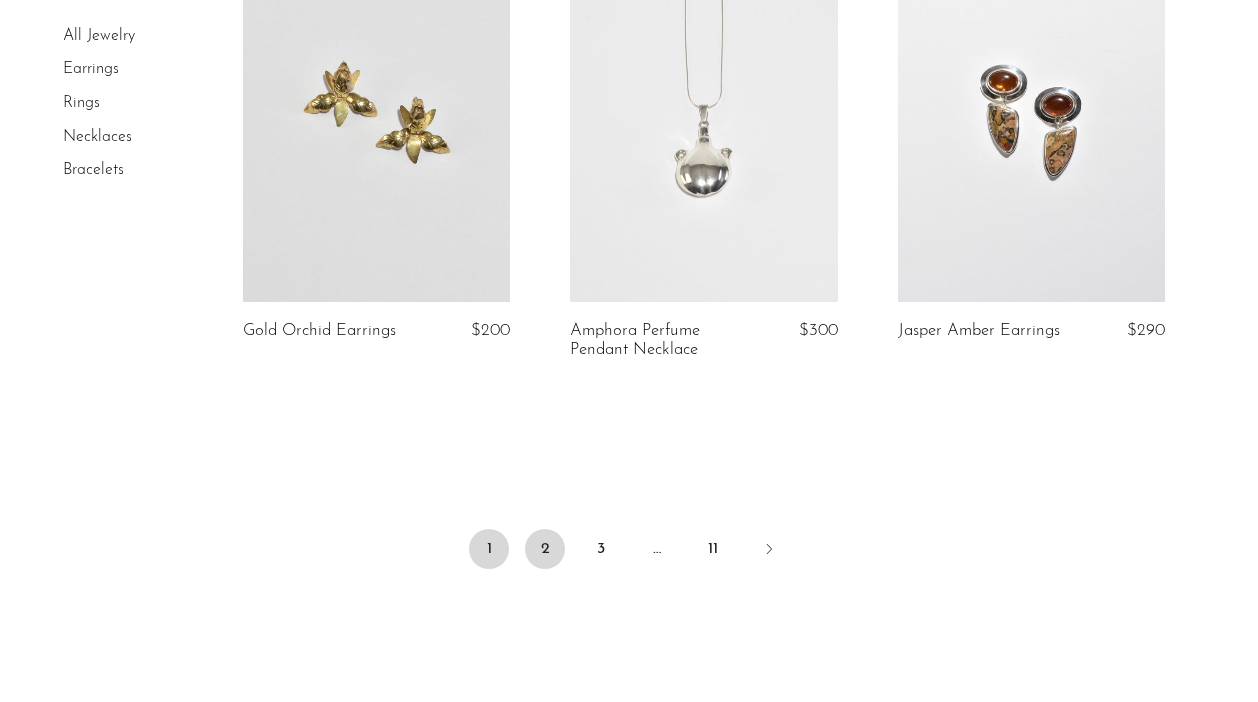 click on "2" at bounding box center [545, 549] 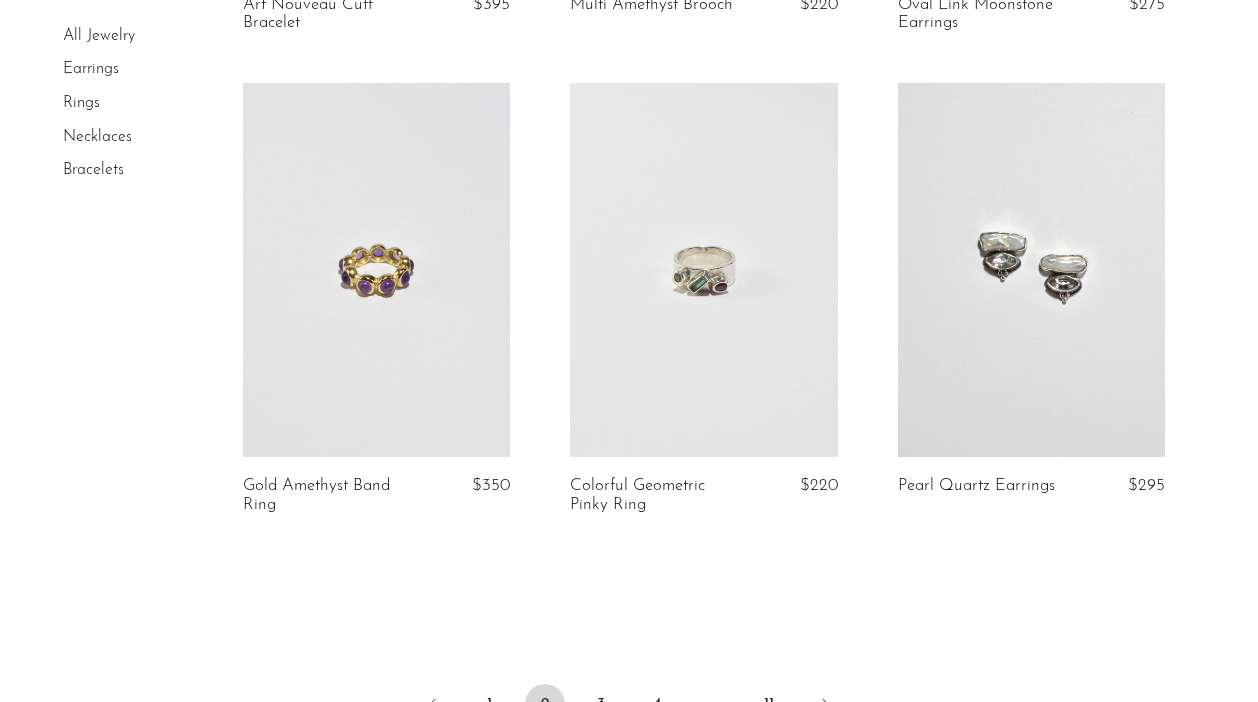 scroll, scrollTop: 5704, scrollLeft: 0, axis: vertical 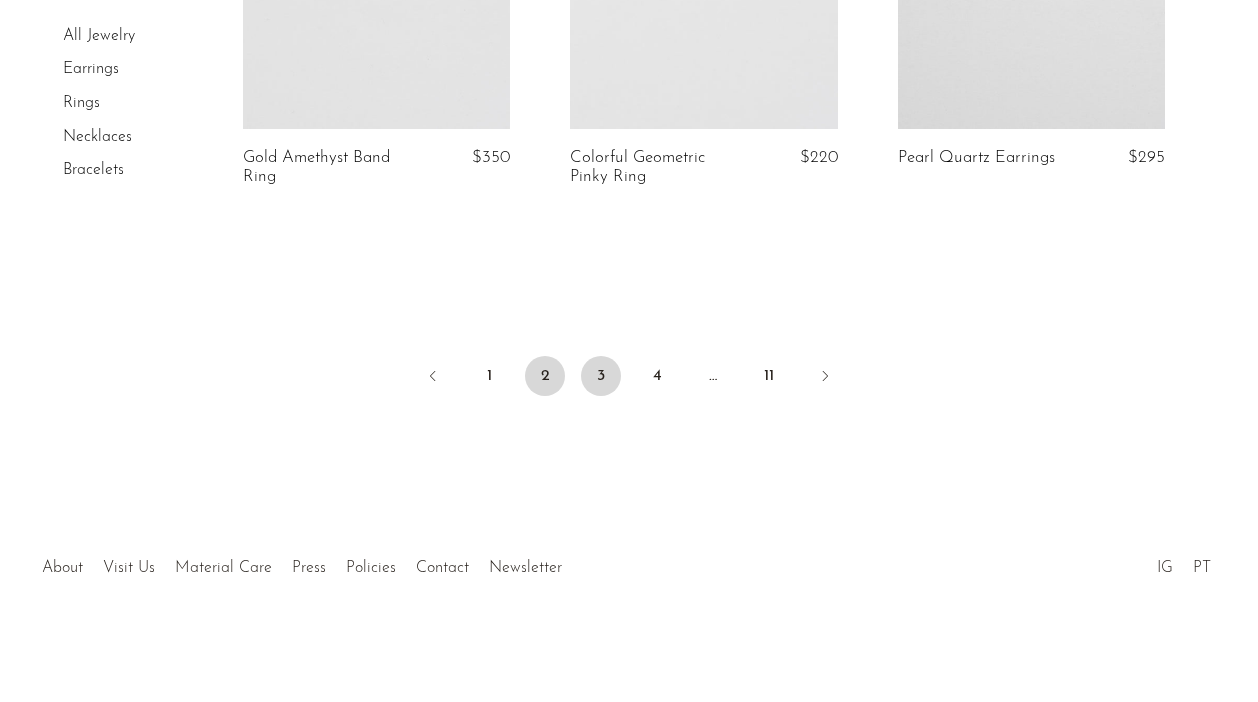 click on "3" at bounding box center [601, 376] 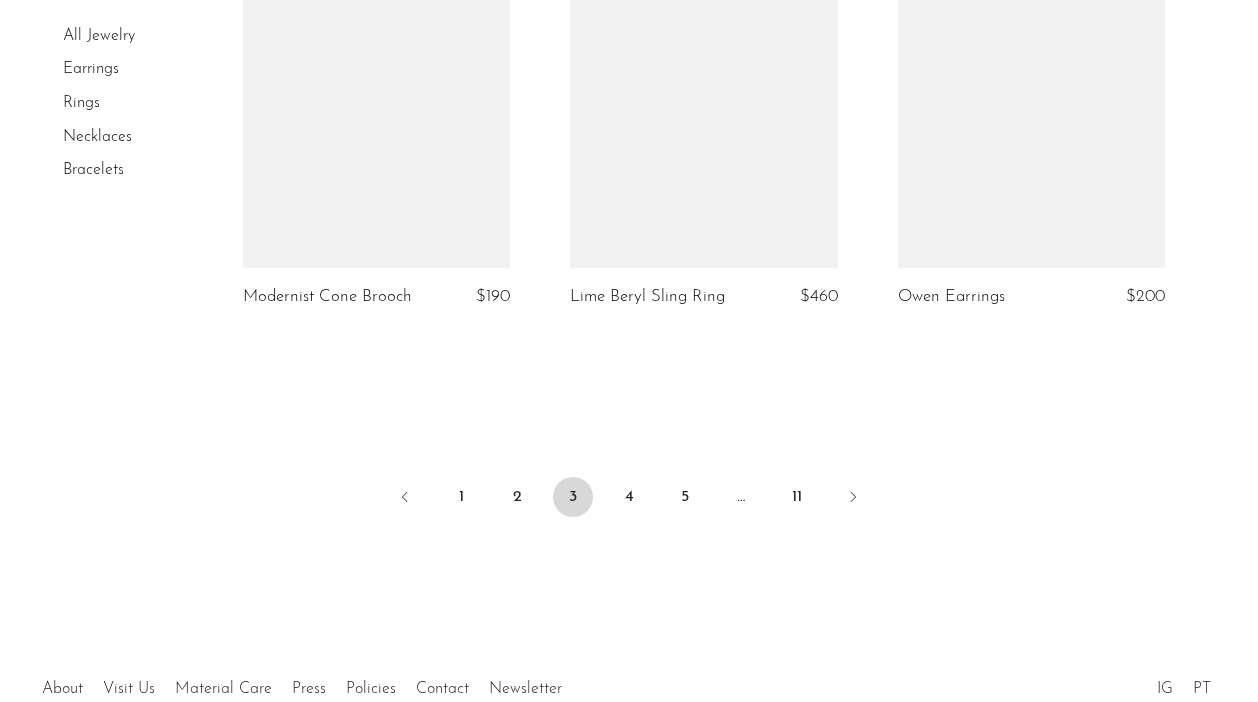 scroll, scrollTop: 5536, scrollLeft: 0, axis: vertical 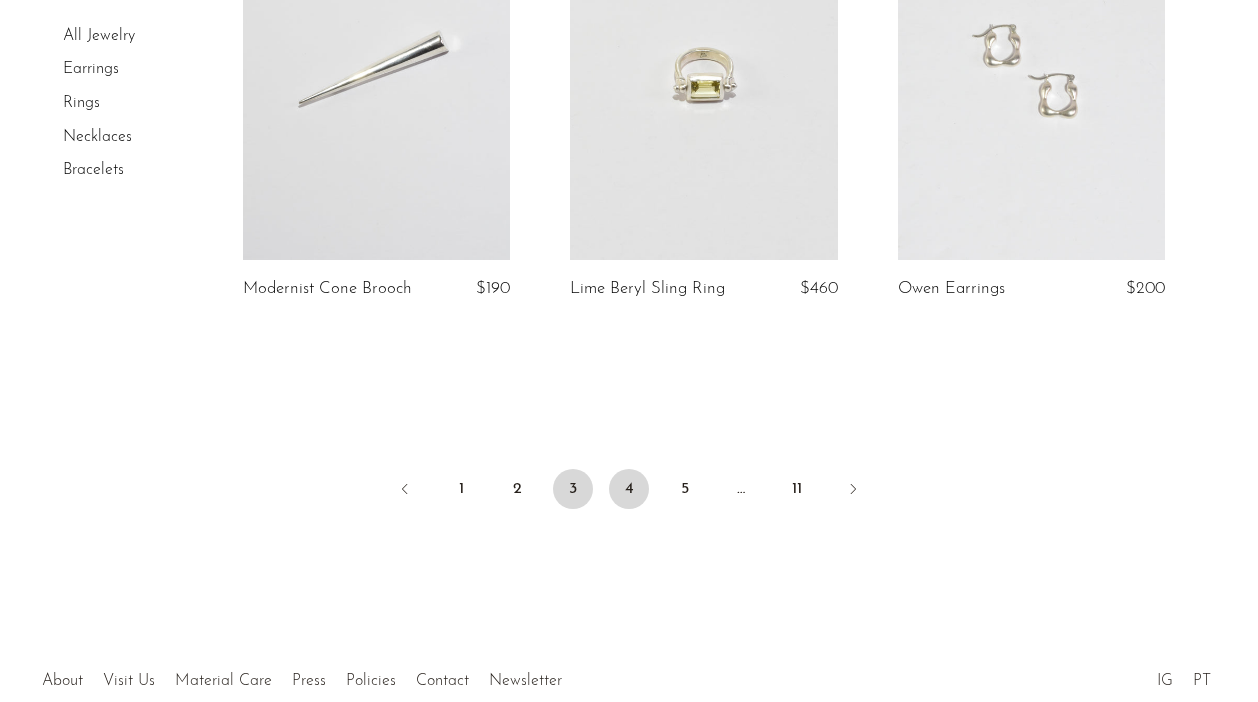 click on "4" at bounding box center [629, 489] 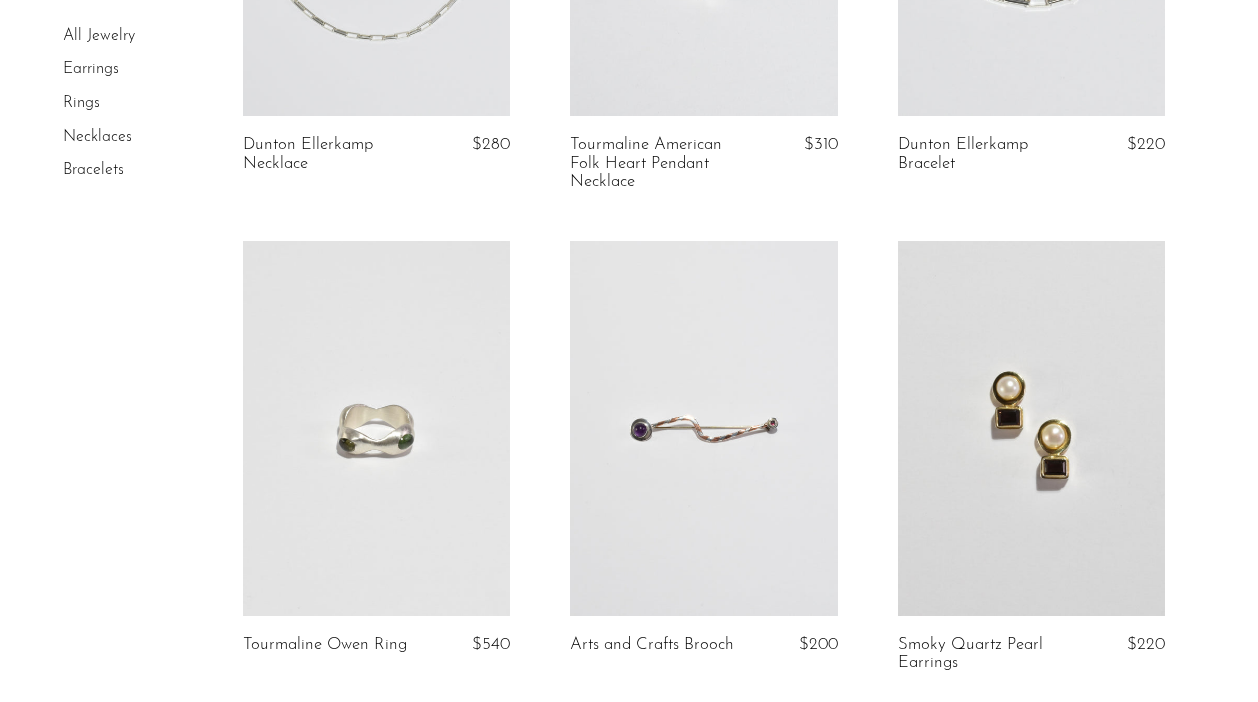 scroll, scrollTop: 0, scrollLeft: 0, axis: both 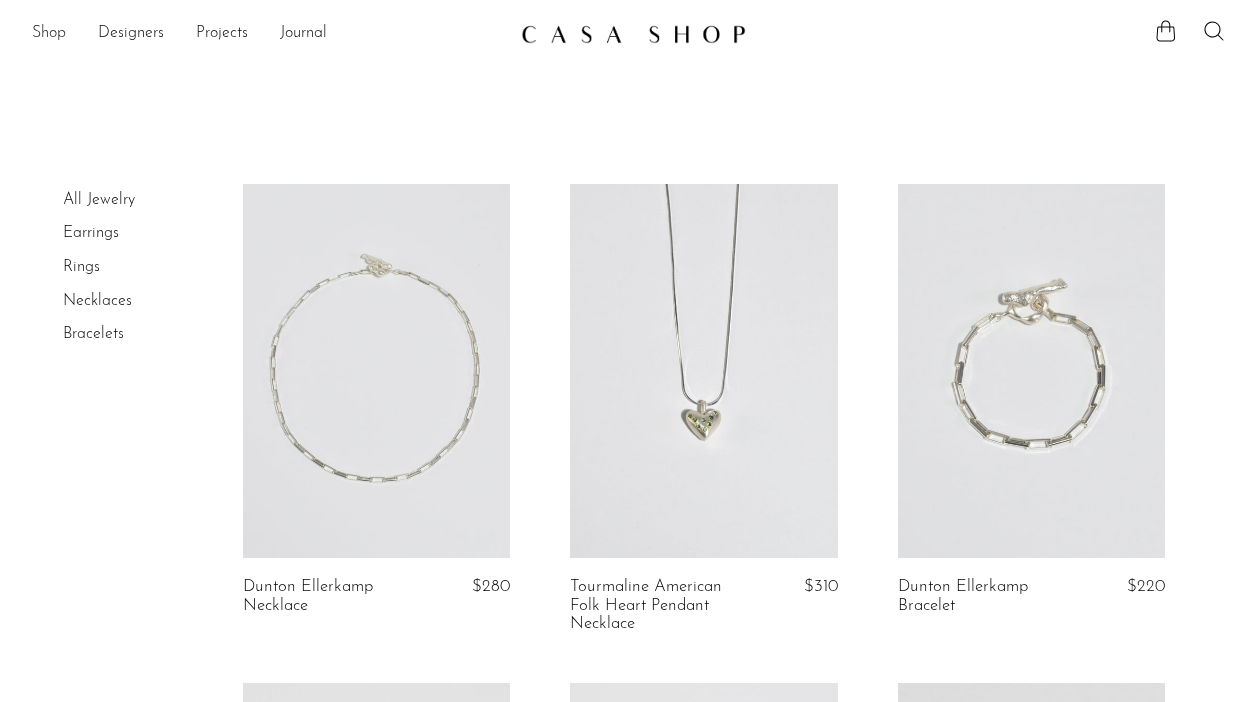 click on "Shop" at bounding box center (49, 34) 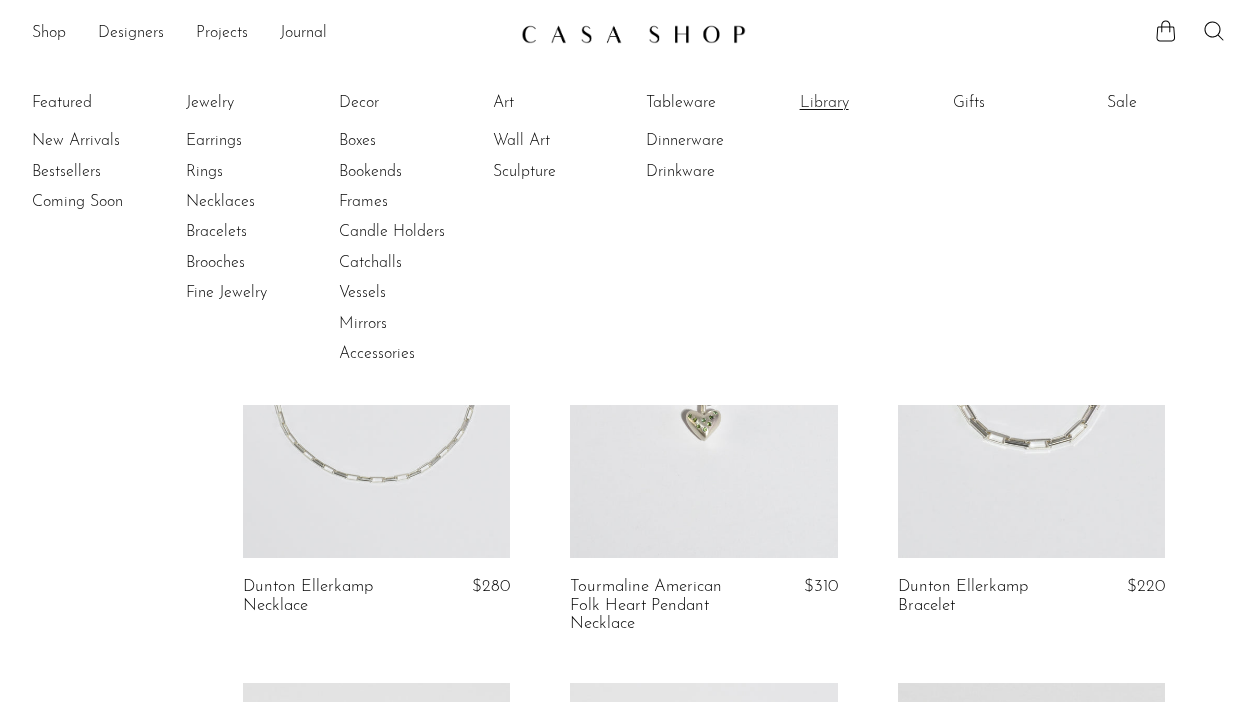 click on "Library" at bounding box center (875, 103) 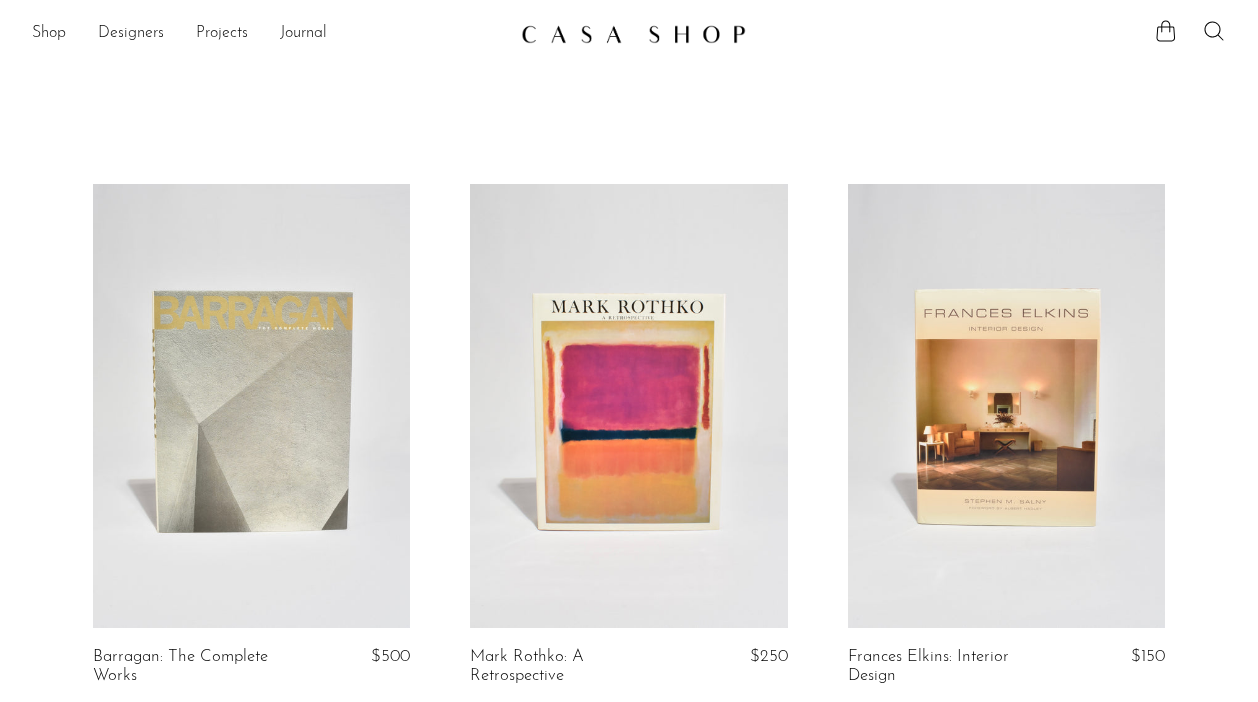 scroll, scrollTop: 0, scrollLeft: 0, axis: both 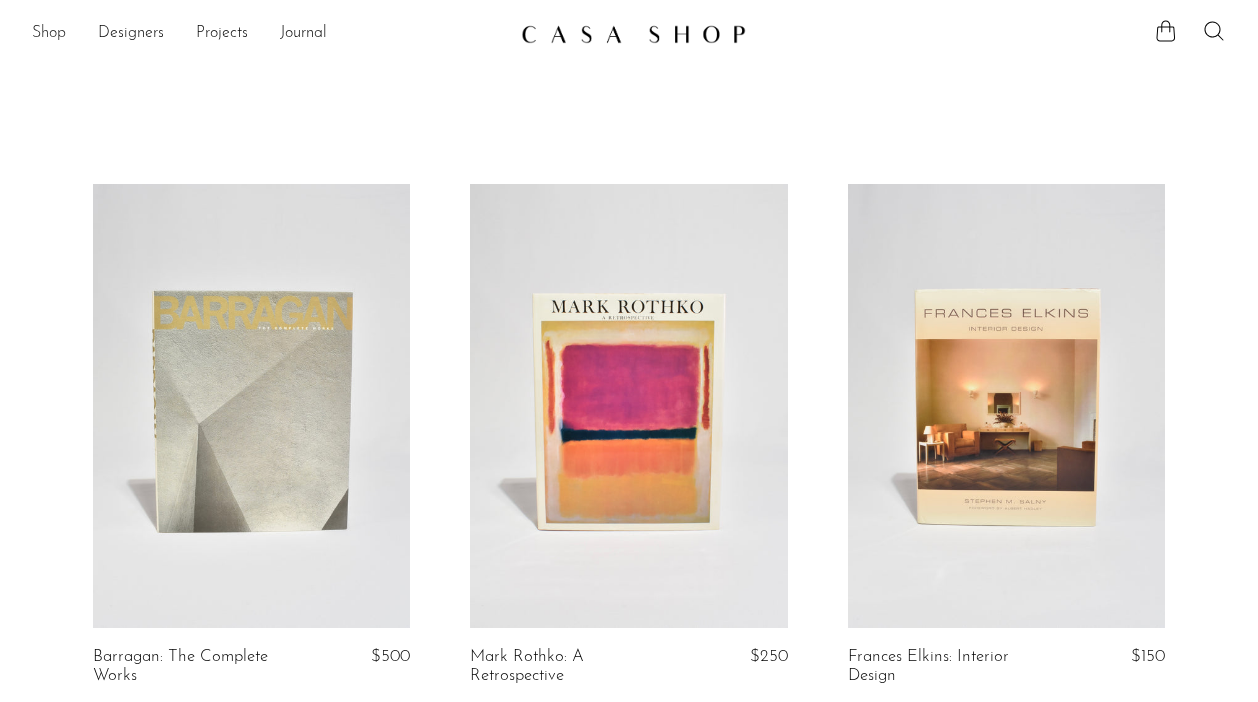click on "Shop" at bounding box center [49, 34] 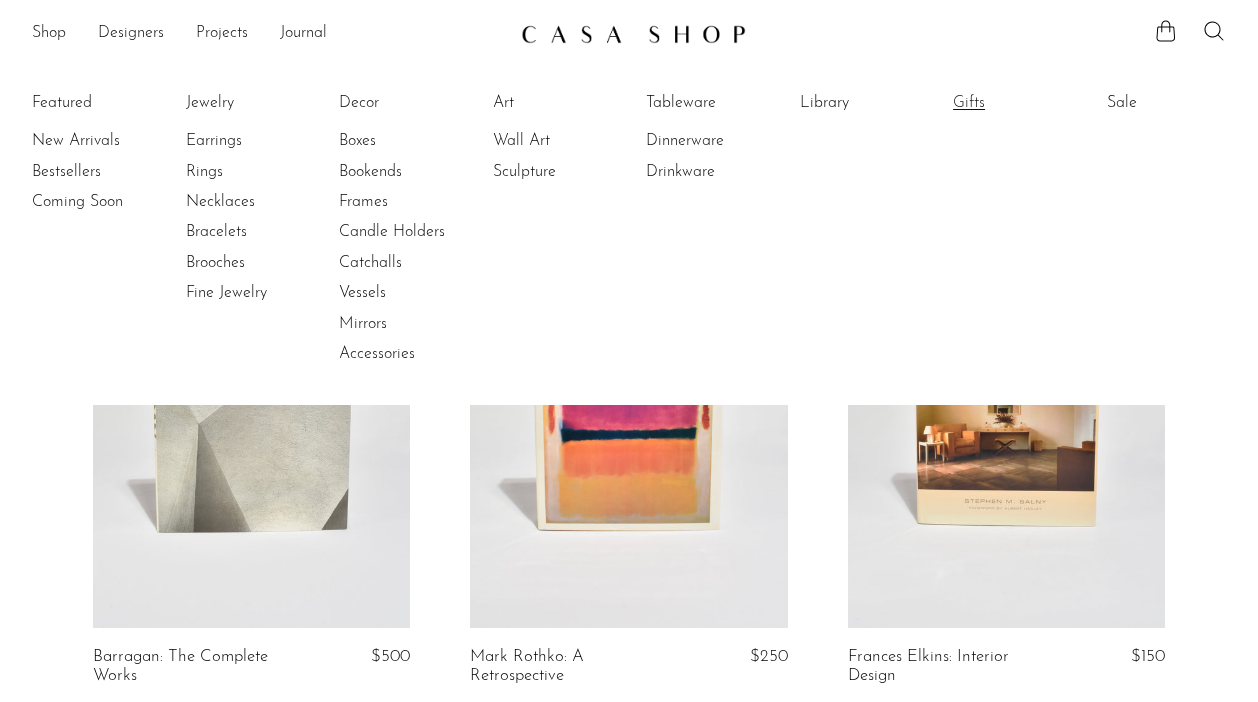 click on "Gifts" at bounding box center (1028, 103) 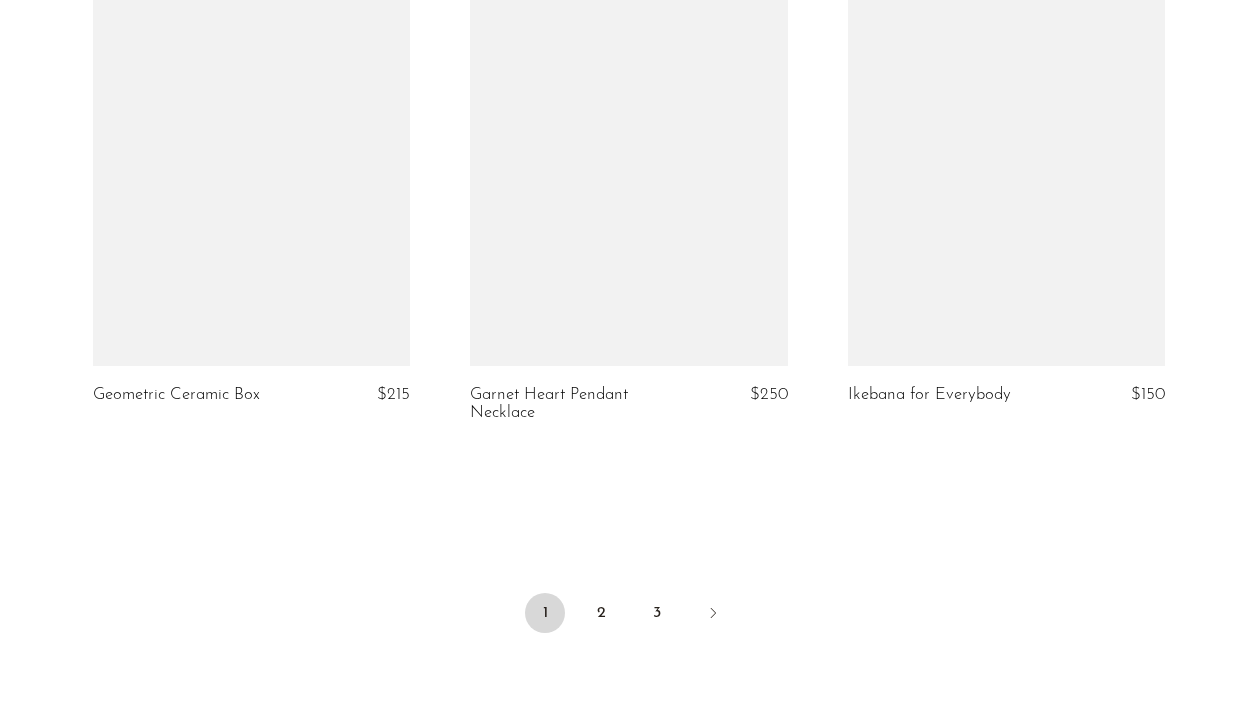 scroll, scrollTop: 6291, scrollLeft: 0, axis: vertical 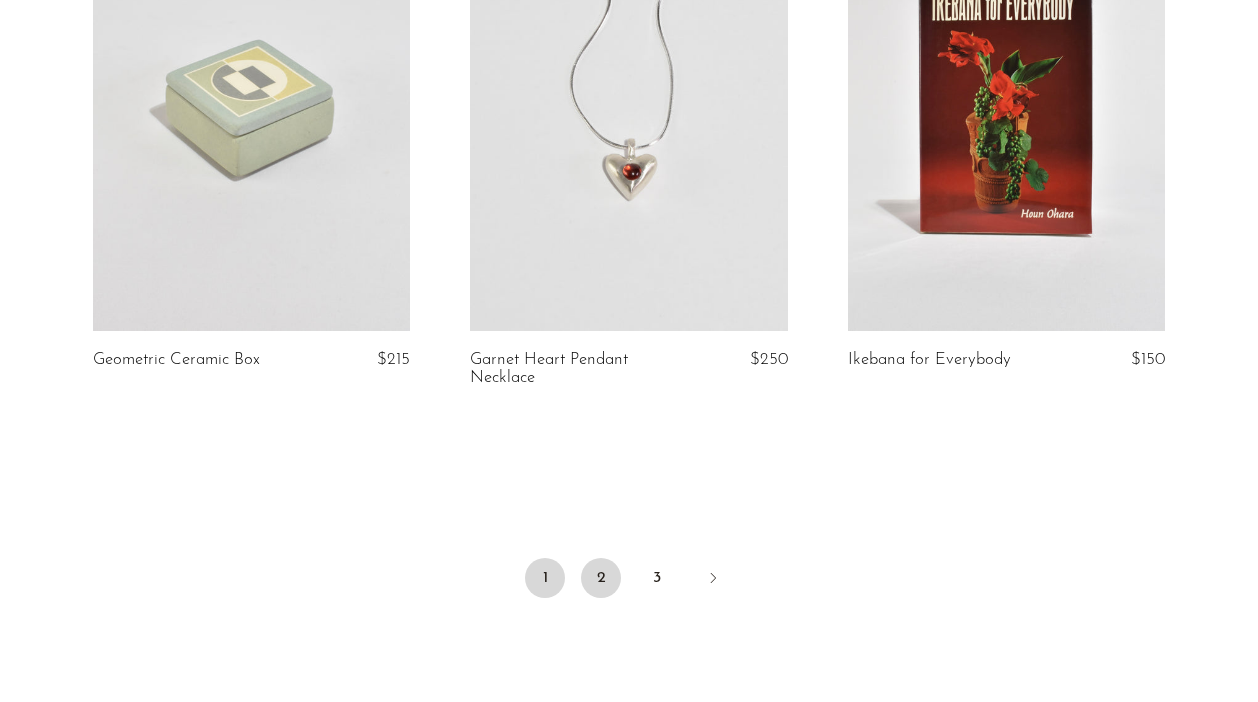 click on "2" at bounding box center [601, 578] 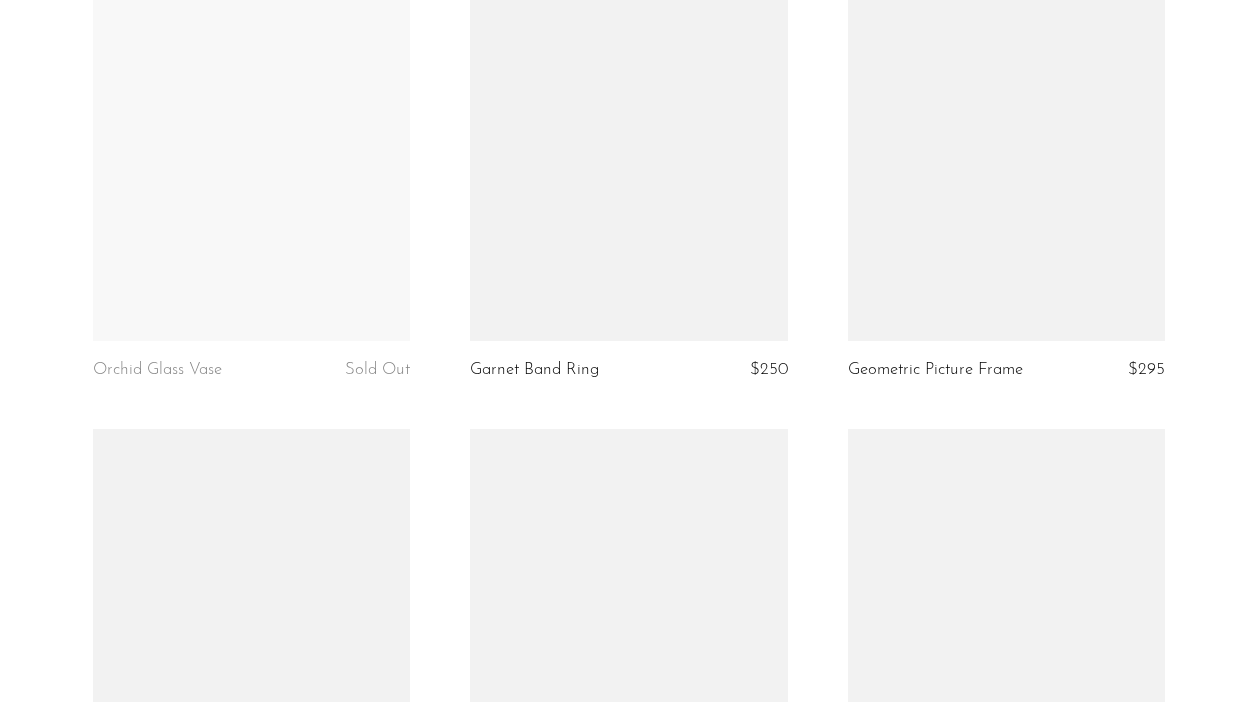 scroll, scrollTop: 5243, scrollLeft: 0, axis: vertical 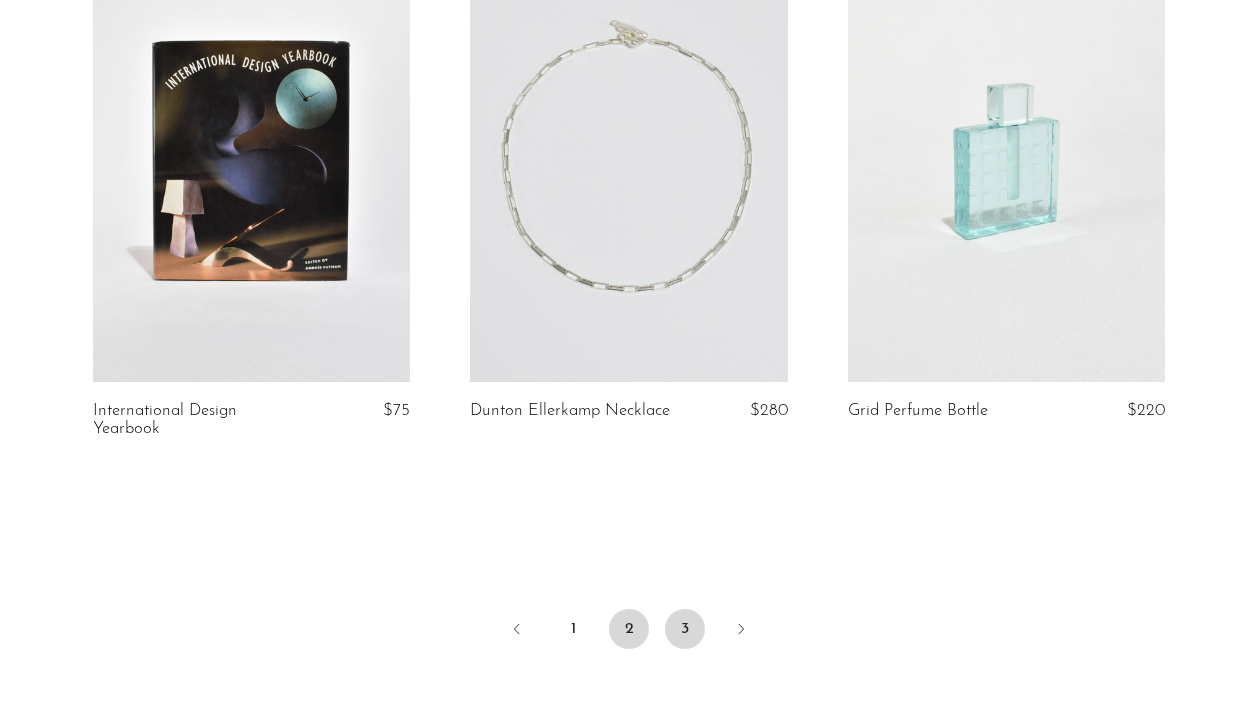 click on "3" at bounding box center (685, 629) 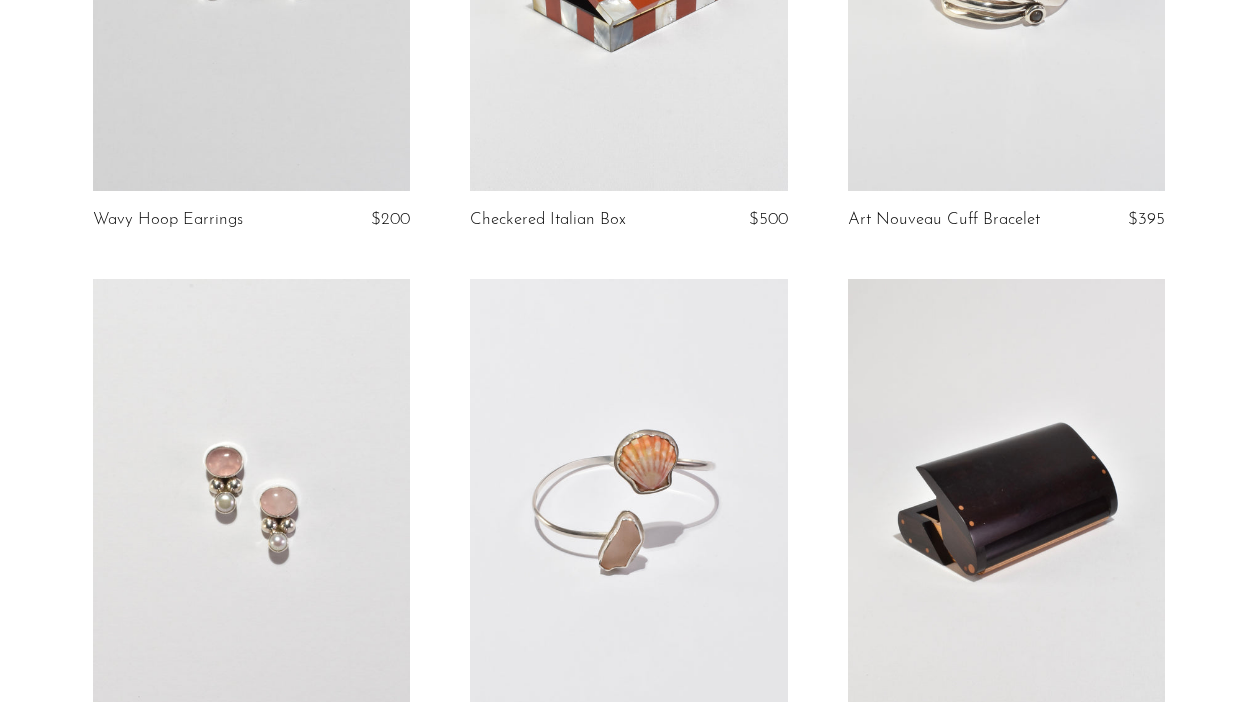 scroll, scrollTop: 0, scrollLeft: 0, axis: both 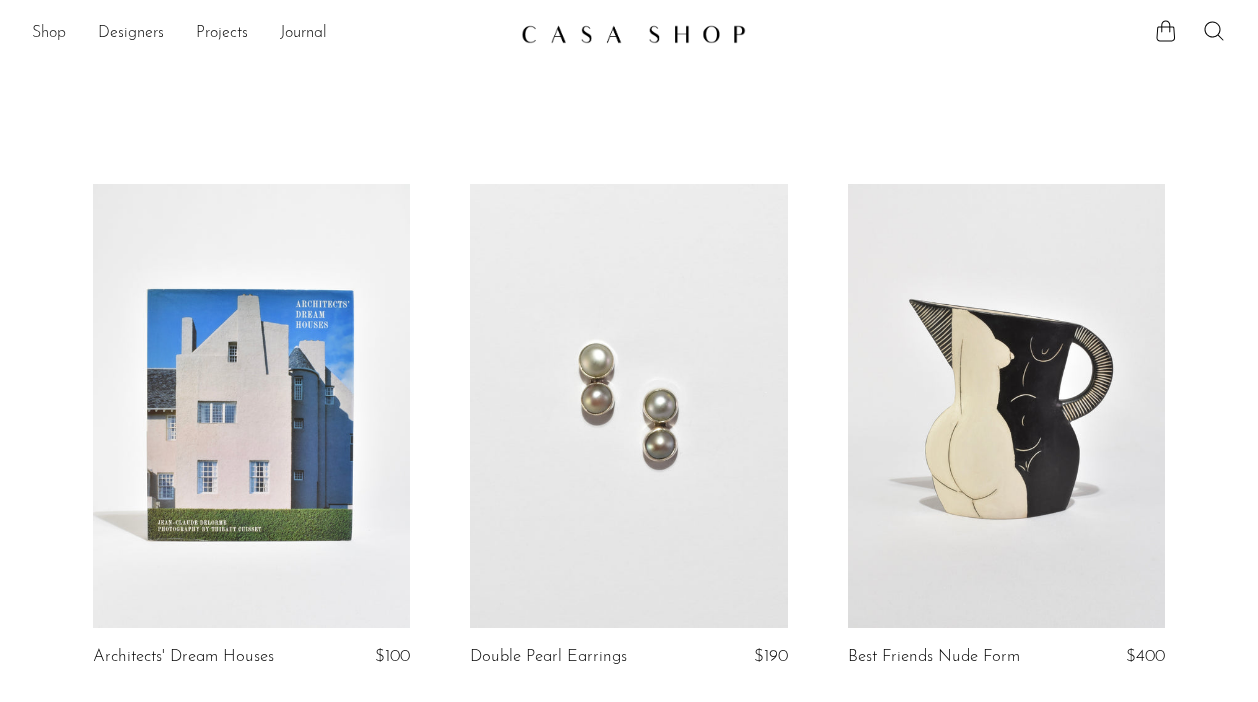 click on "Shop" at bounding box center (49, 34) 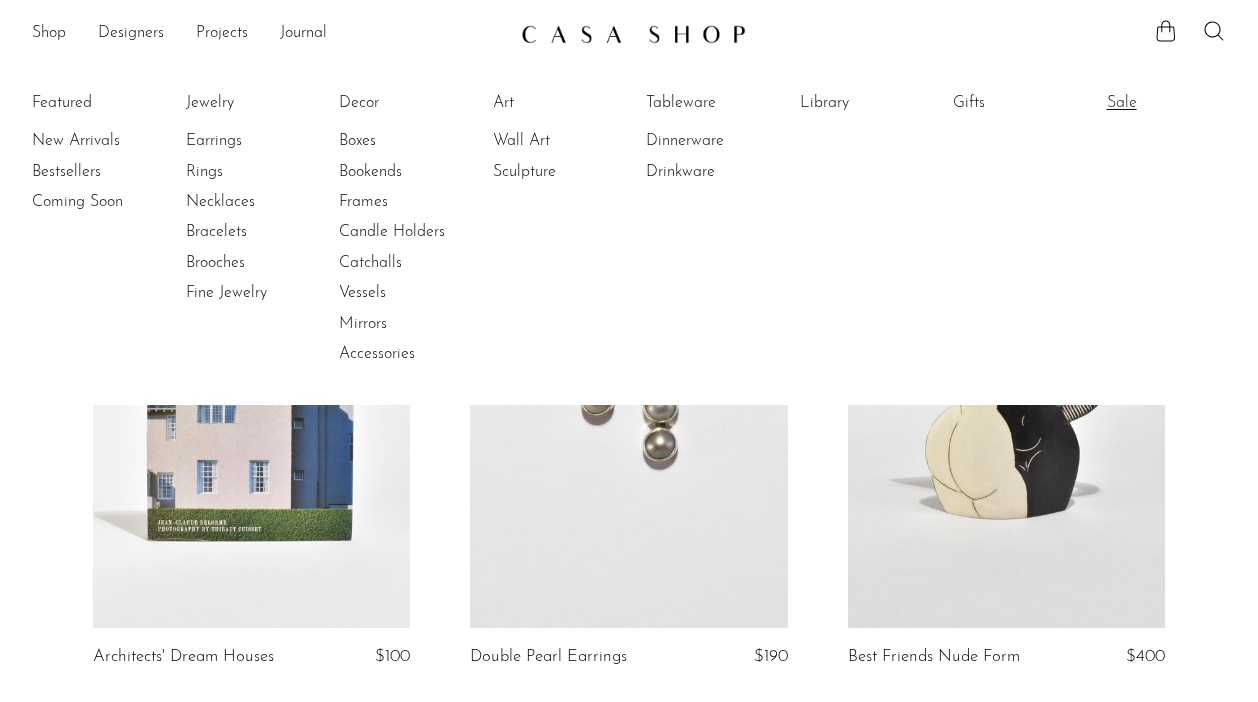 click on "Sale" at bounding box center [1182, 103] 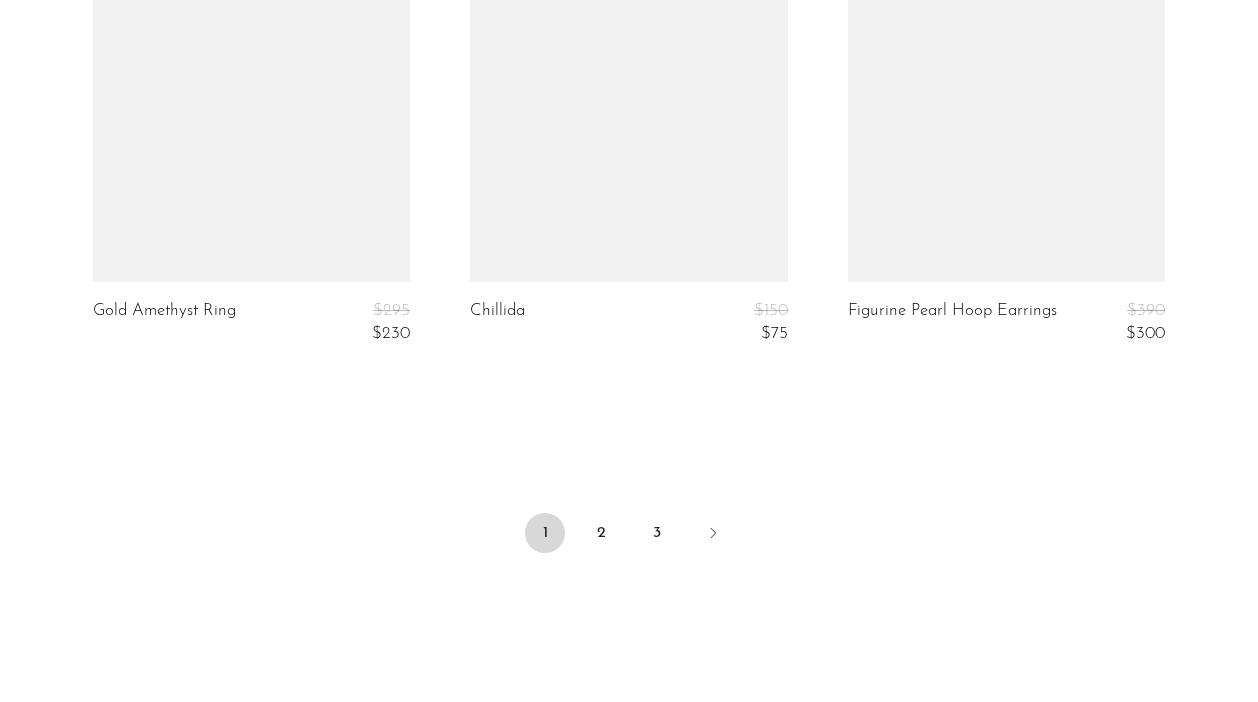 scroll, scrollTop: 6558, scrollLeft: 0, axis: vertical 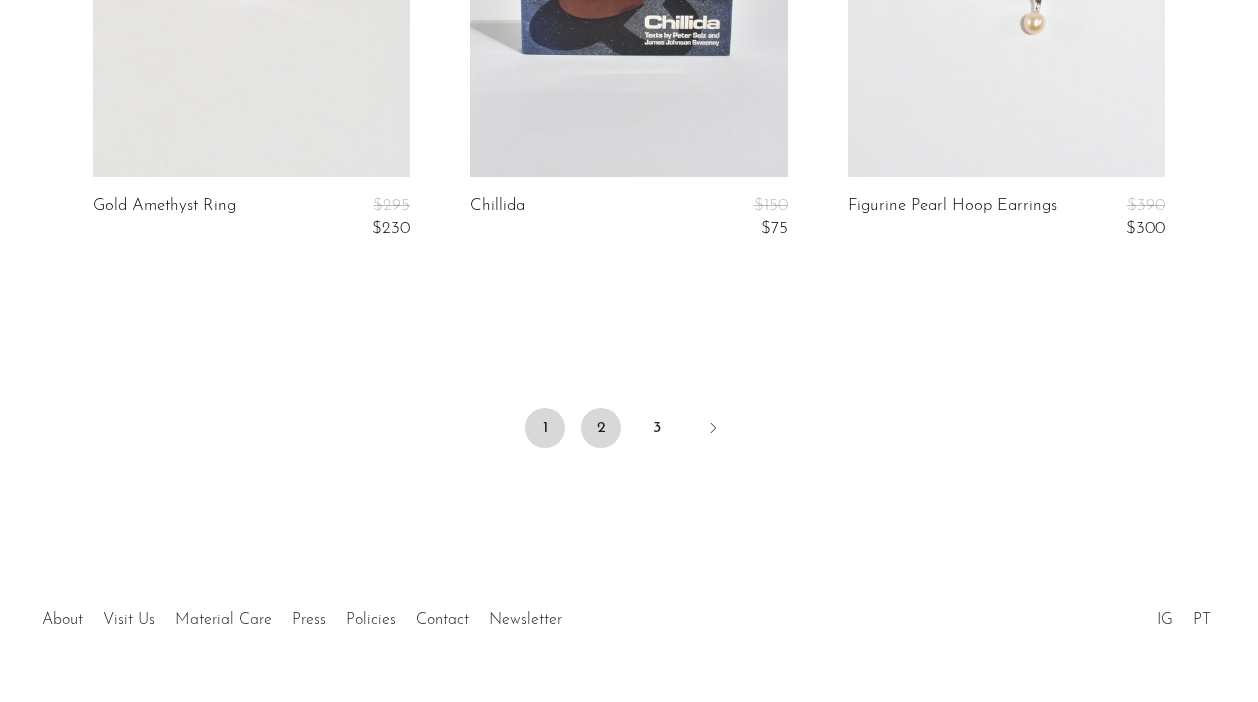 click on "2" at bounding box center [601, 428] 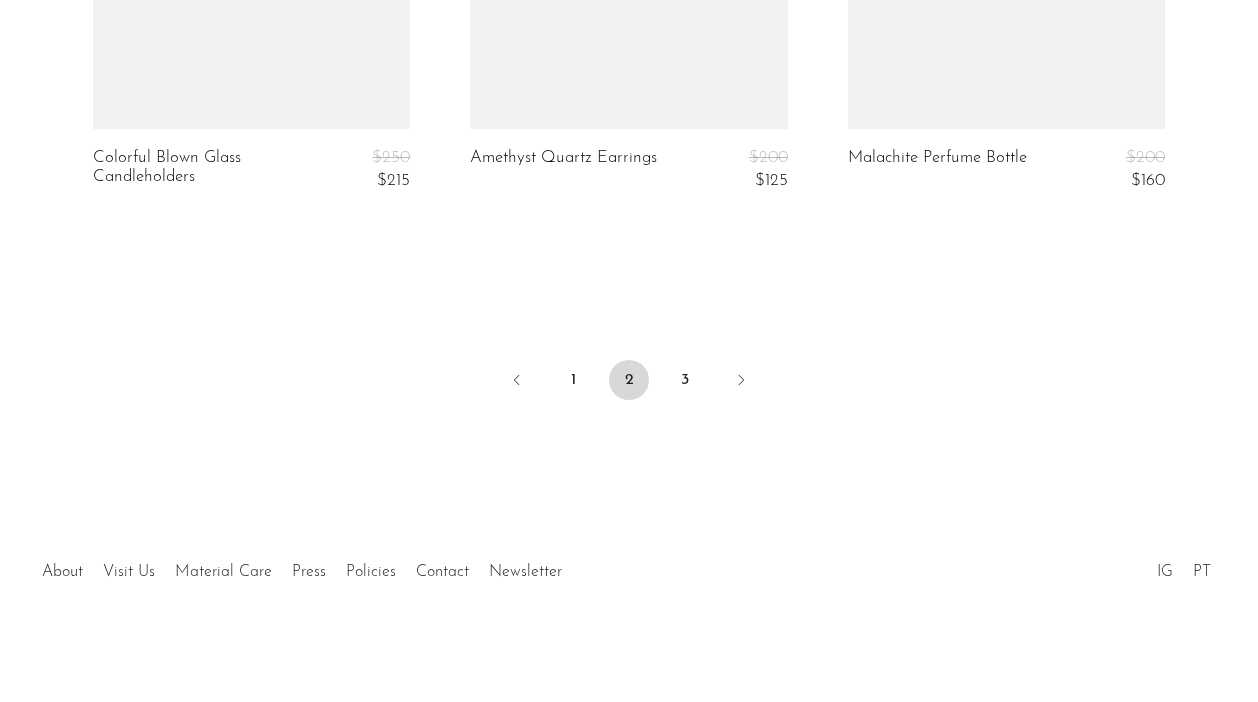 scroll, scrollTop: 6610, scrollLeft: 0, axis: vertical 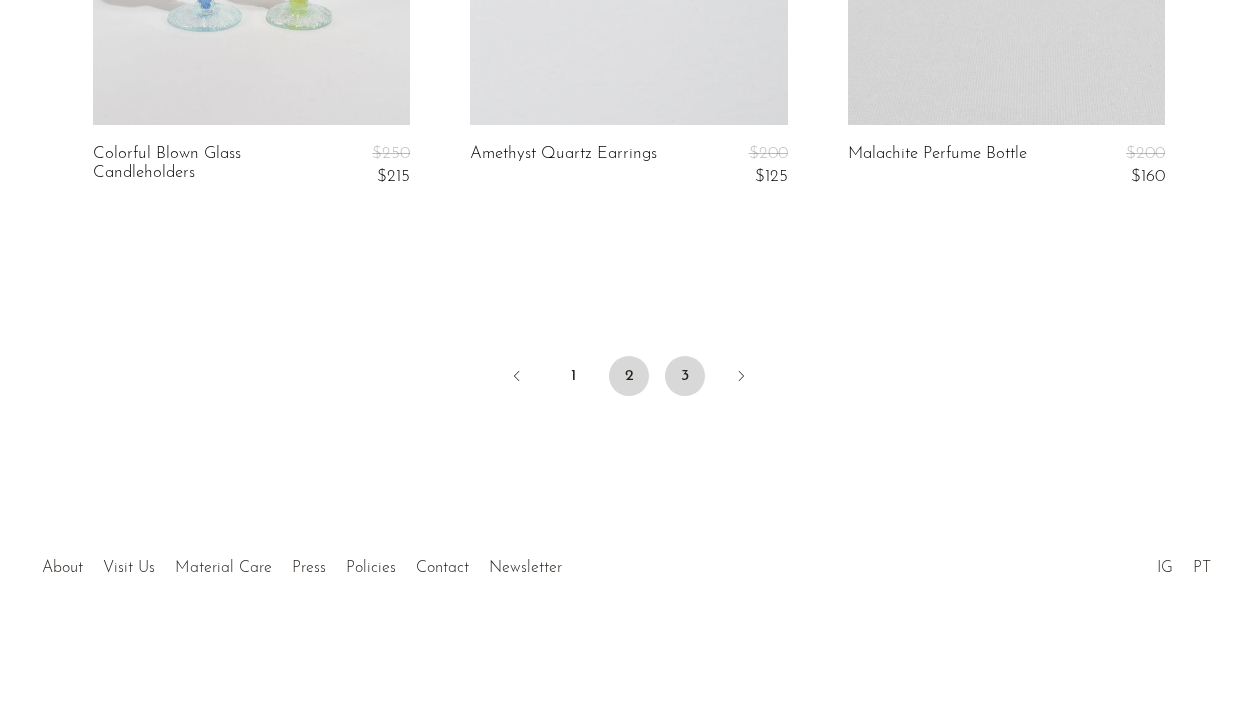 click on "3" at bounding box center [685, 376] 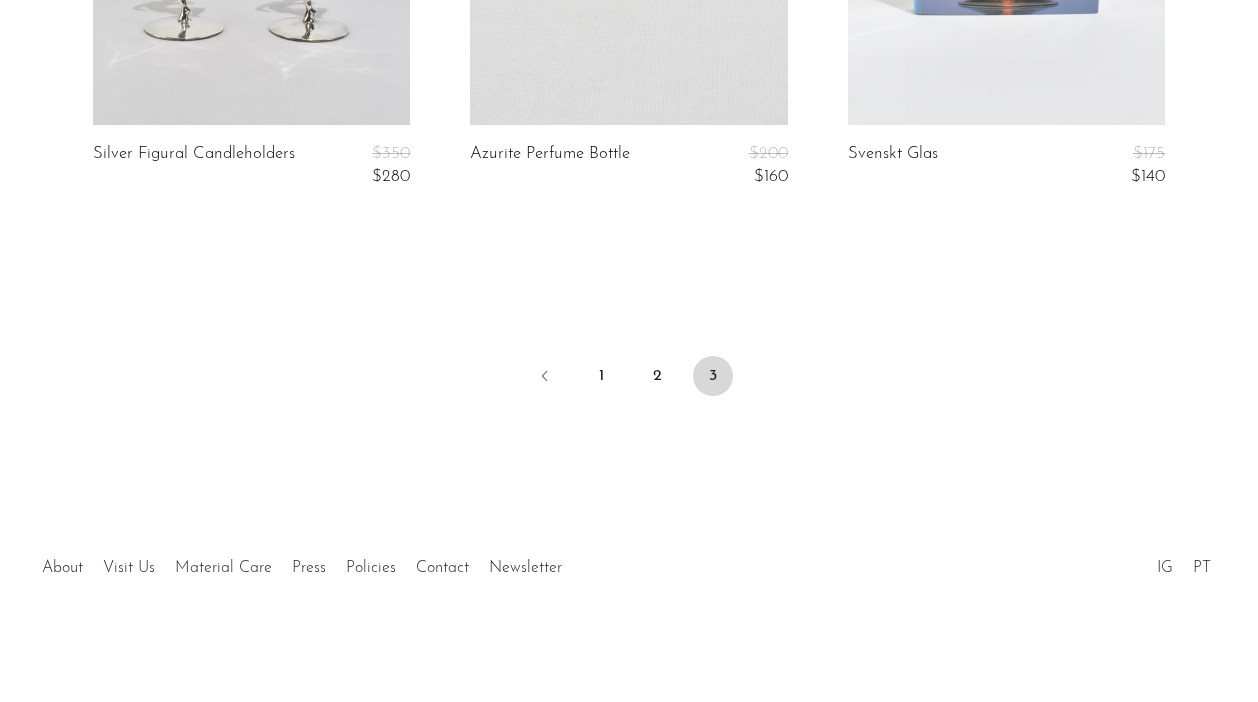 scroll, scrollTop: 0, scrollLeft: 0, axis: both 